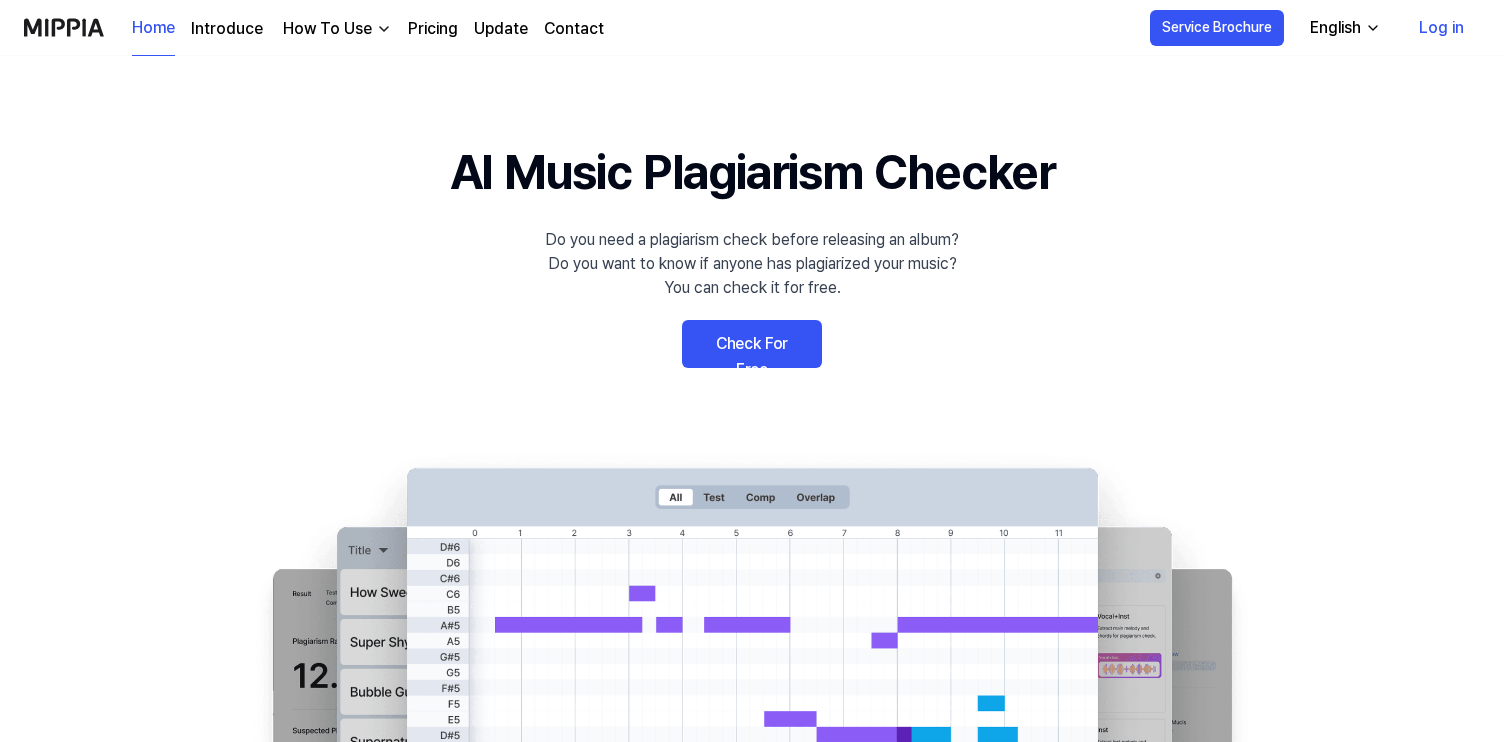 scroll, scrollTop: 0, scrollLeft: 0, axis: both 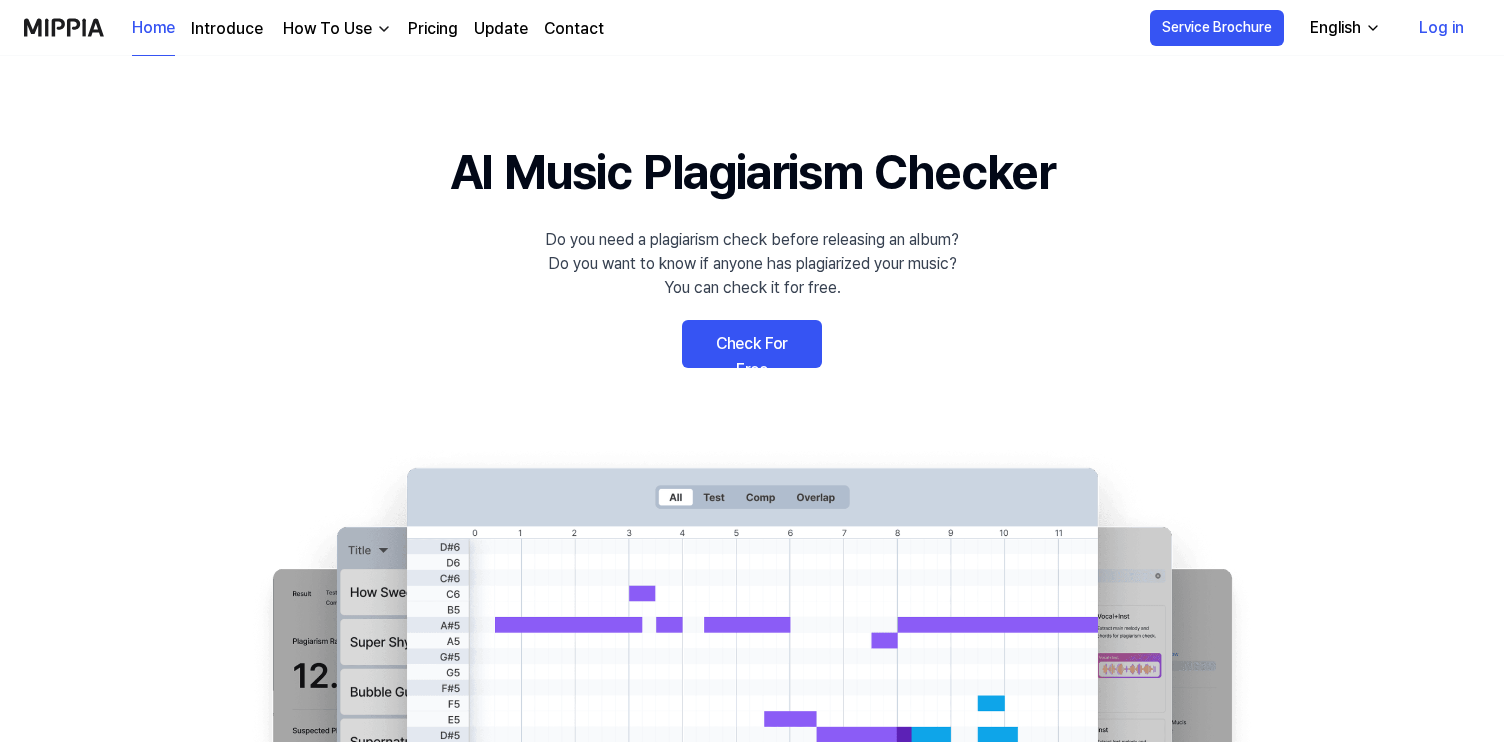 click on "Check For Free" at bounding box center [752, 344] 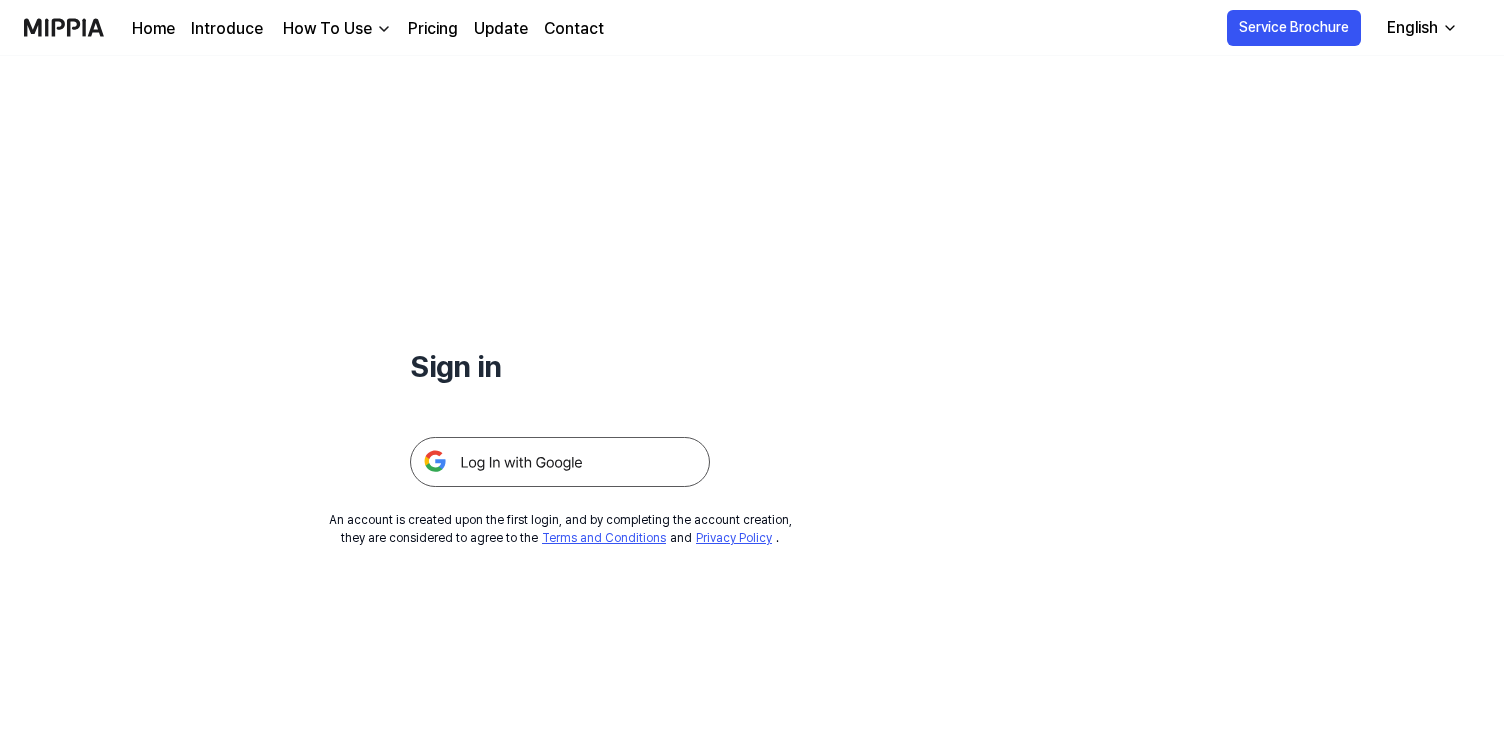 click at bounding box center (560, 462) 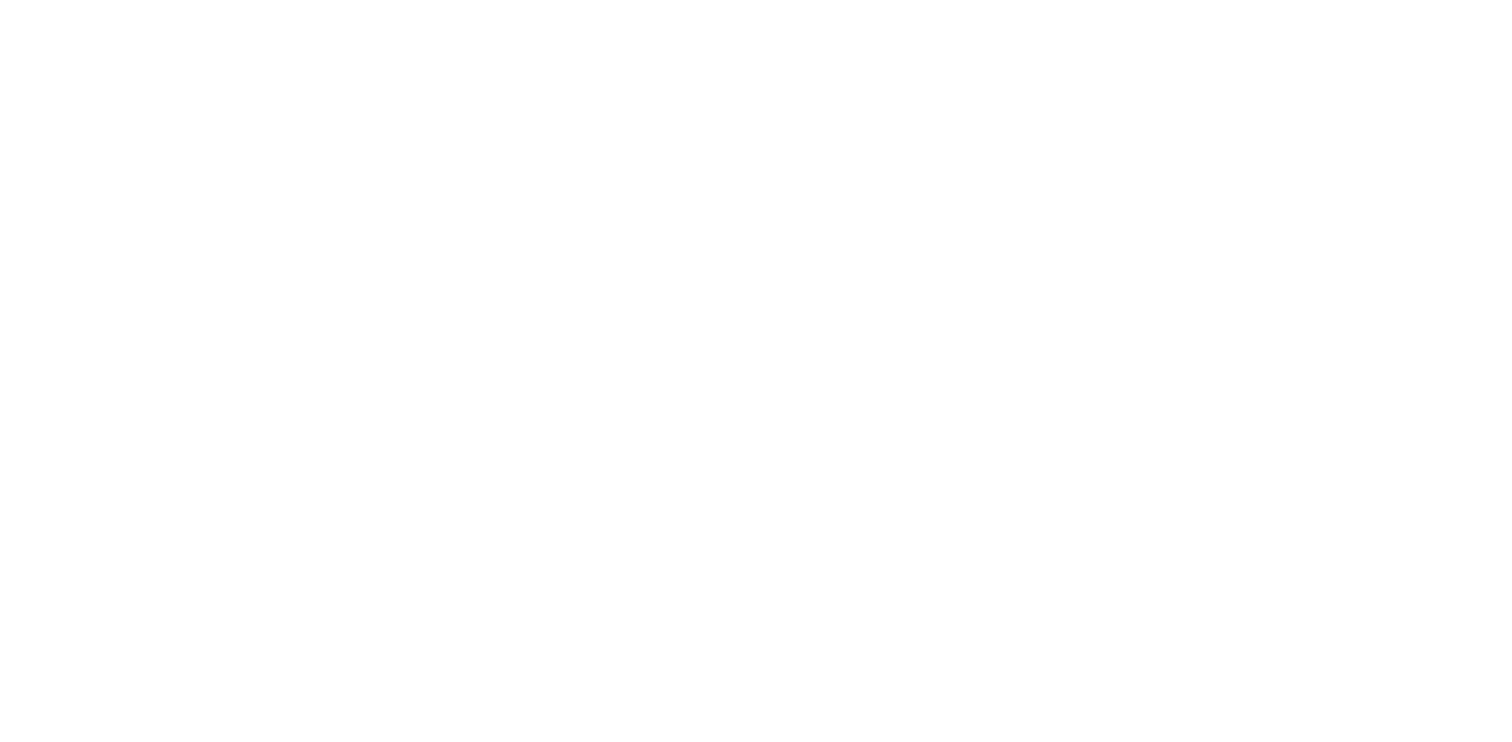 scroll, scrollTop: 0, scrollLeft: 0, axis: both 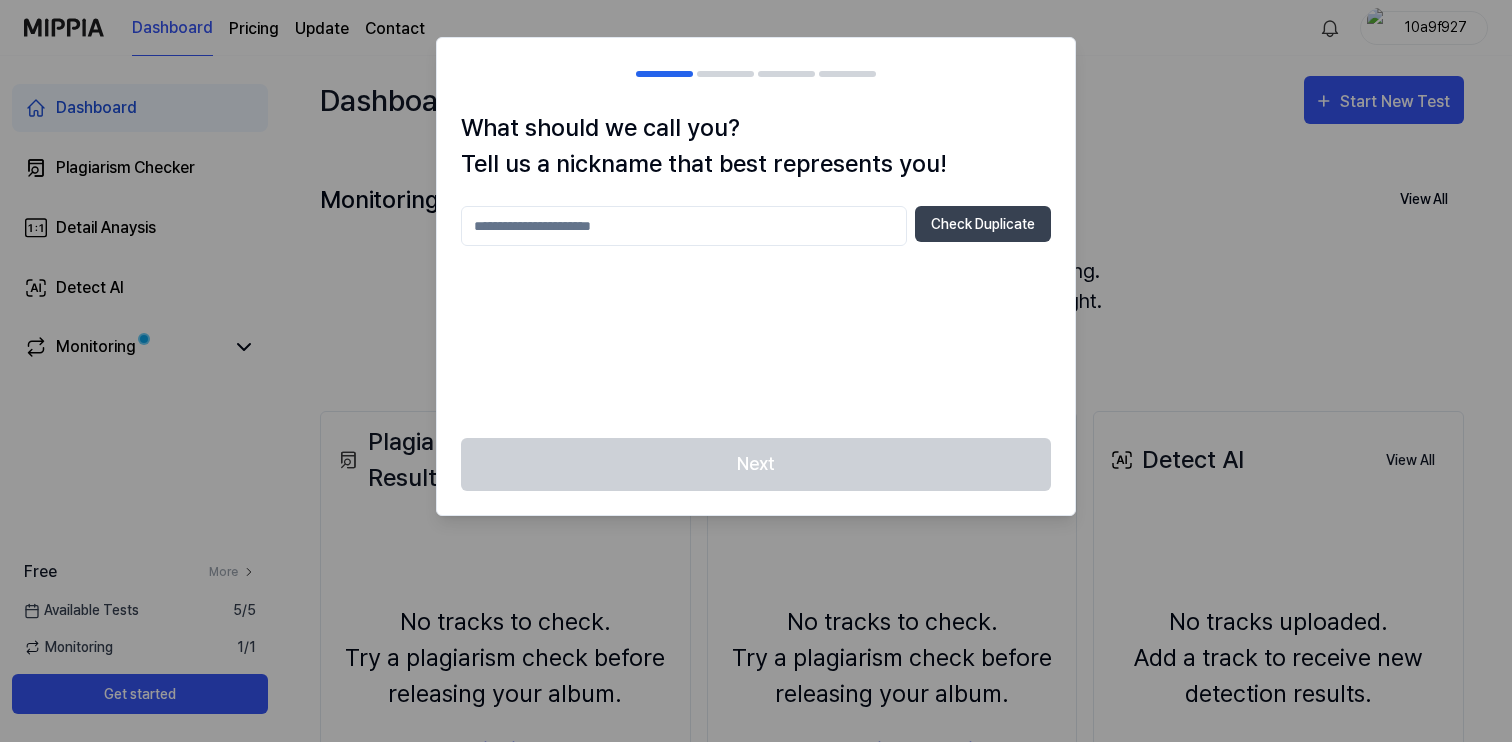 click at bounding box center (684, 226) 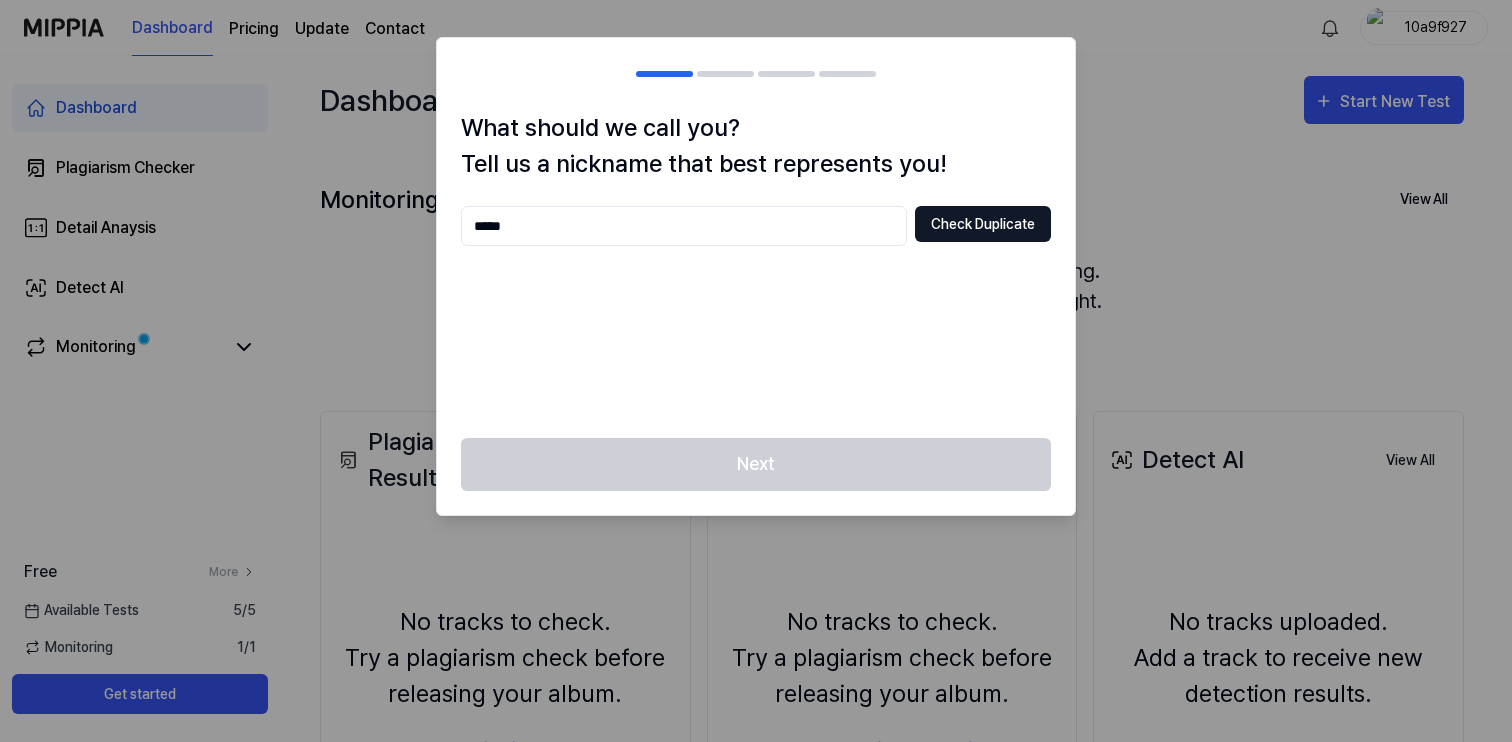 type on "*****" 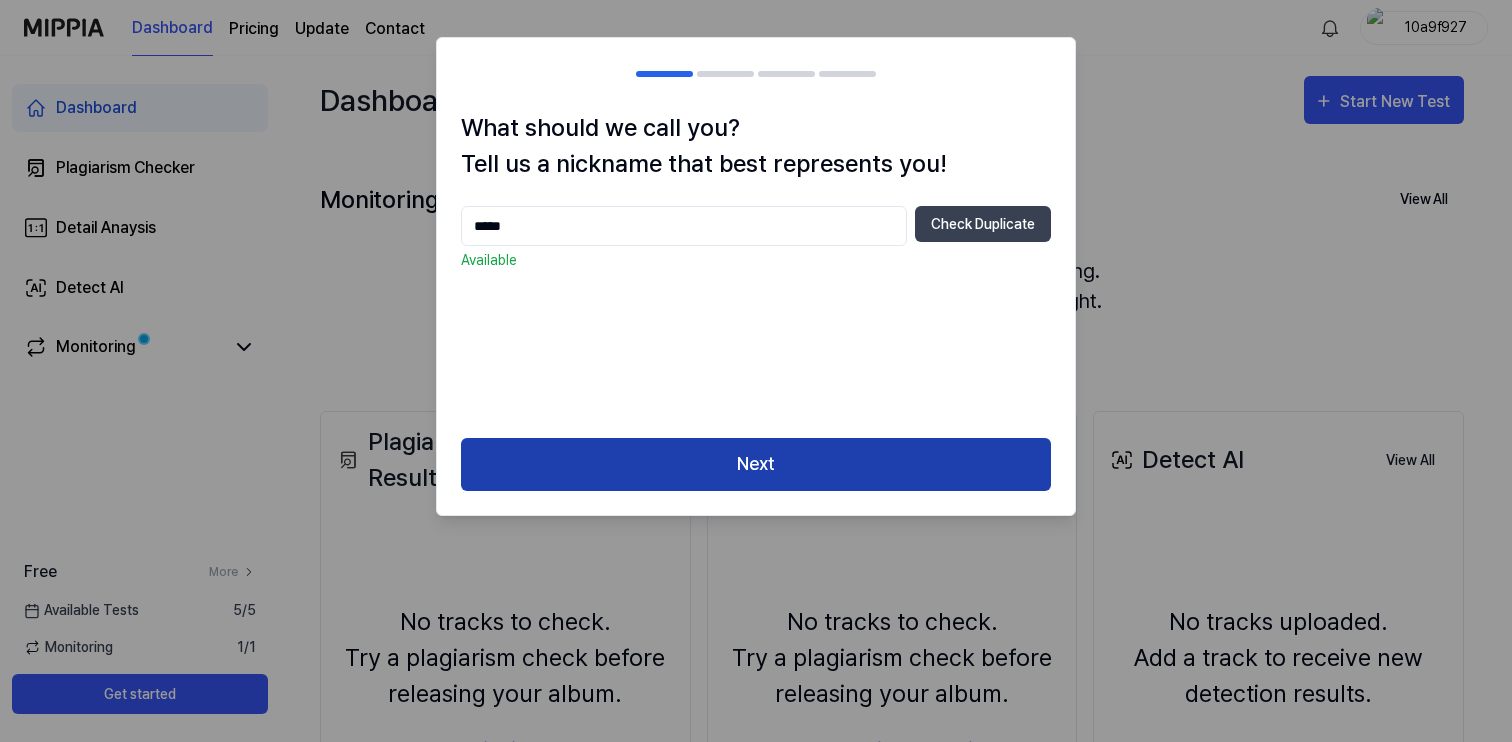 click on "Next" at bounding box center (756, 464) 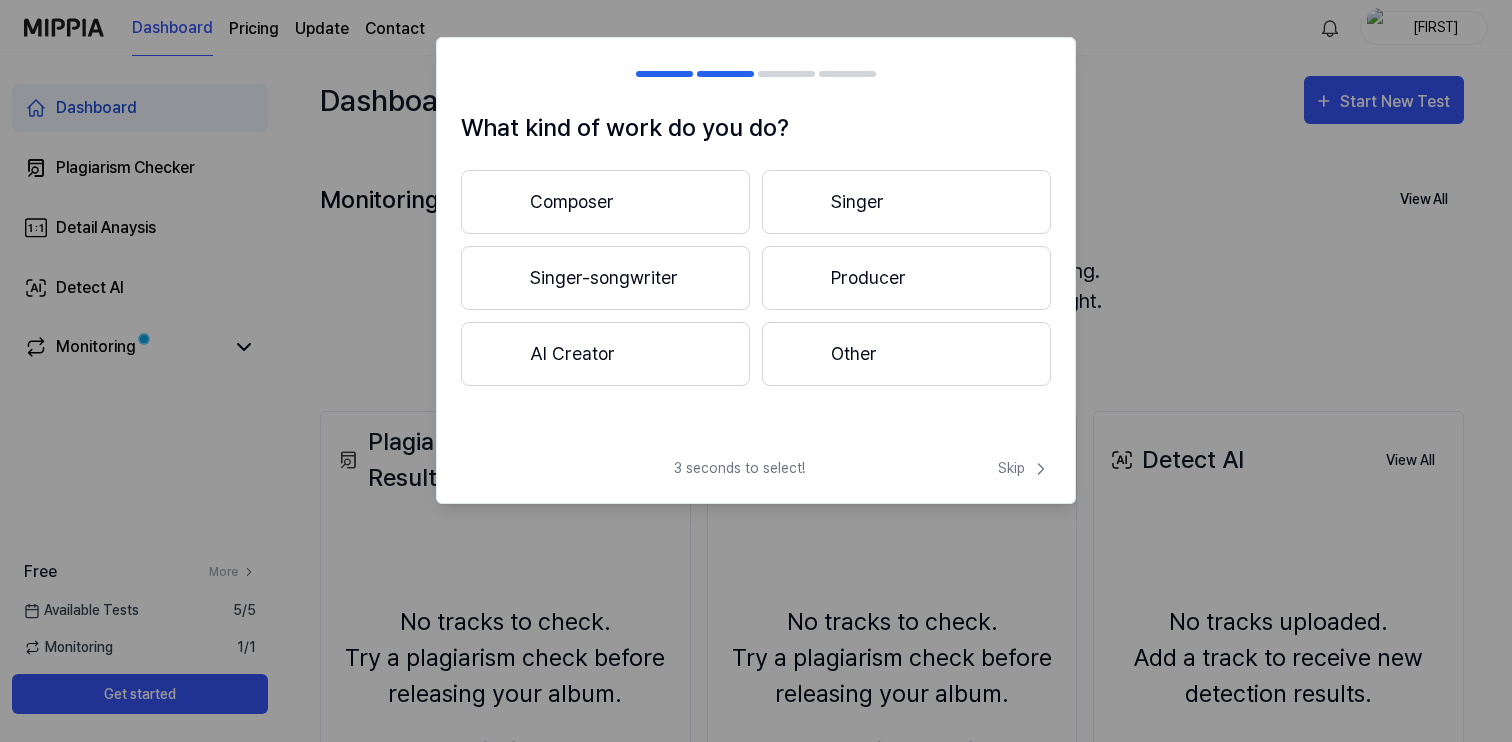 click on "Singer-songwriter" at bounding box center [605, 278] 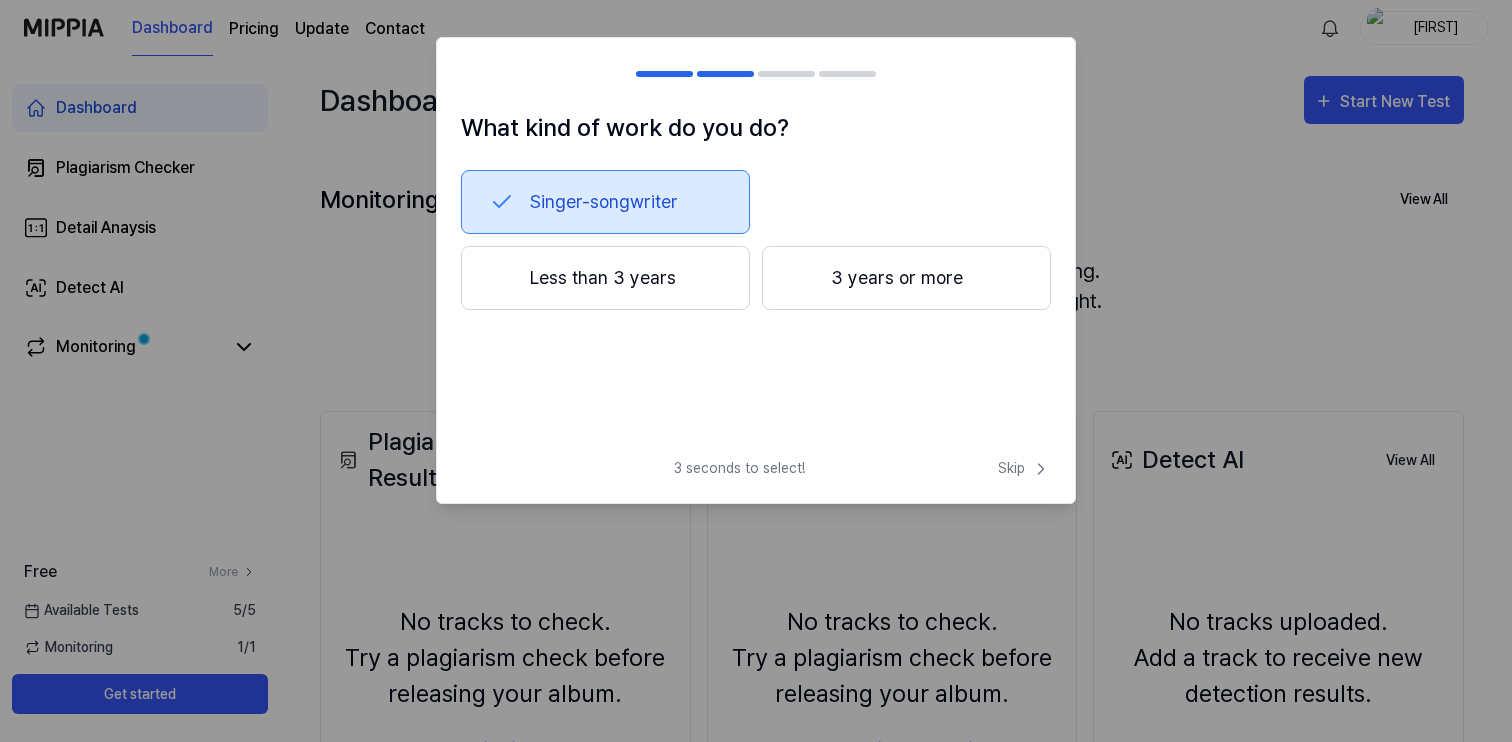 click on "3 years or more" at bounding box center (906, 278) 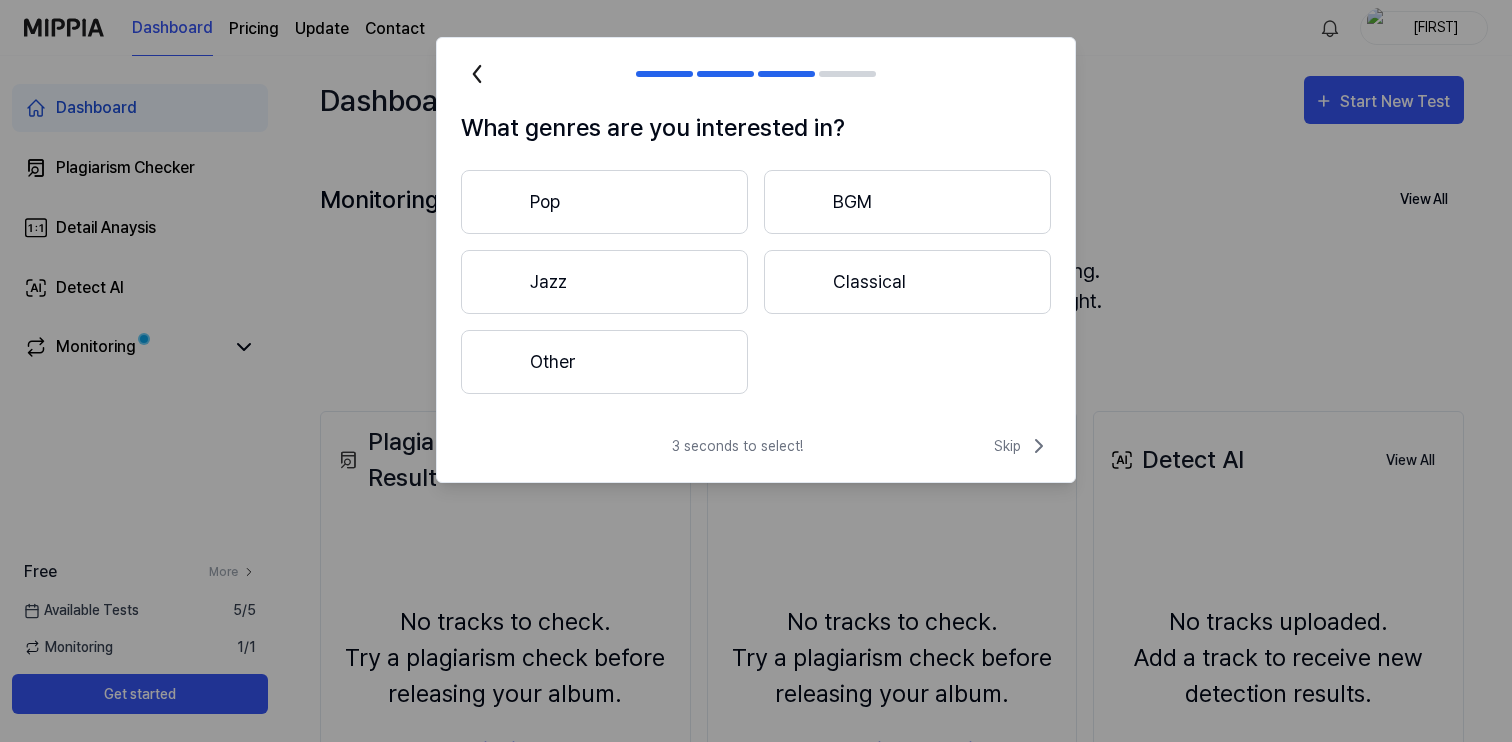 click on "Other" at bounding box center [604, 362] 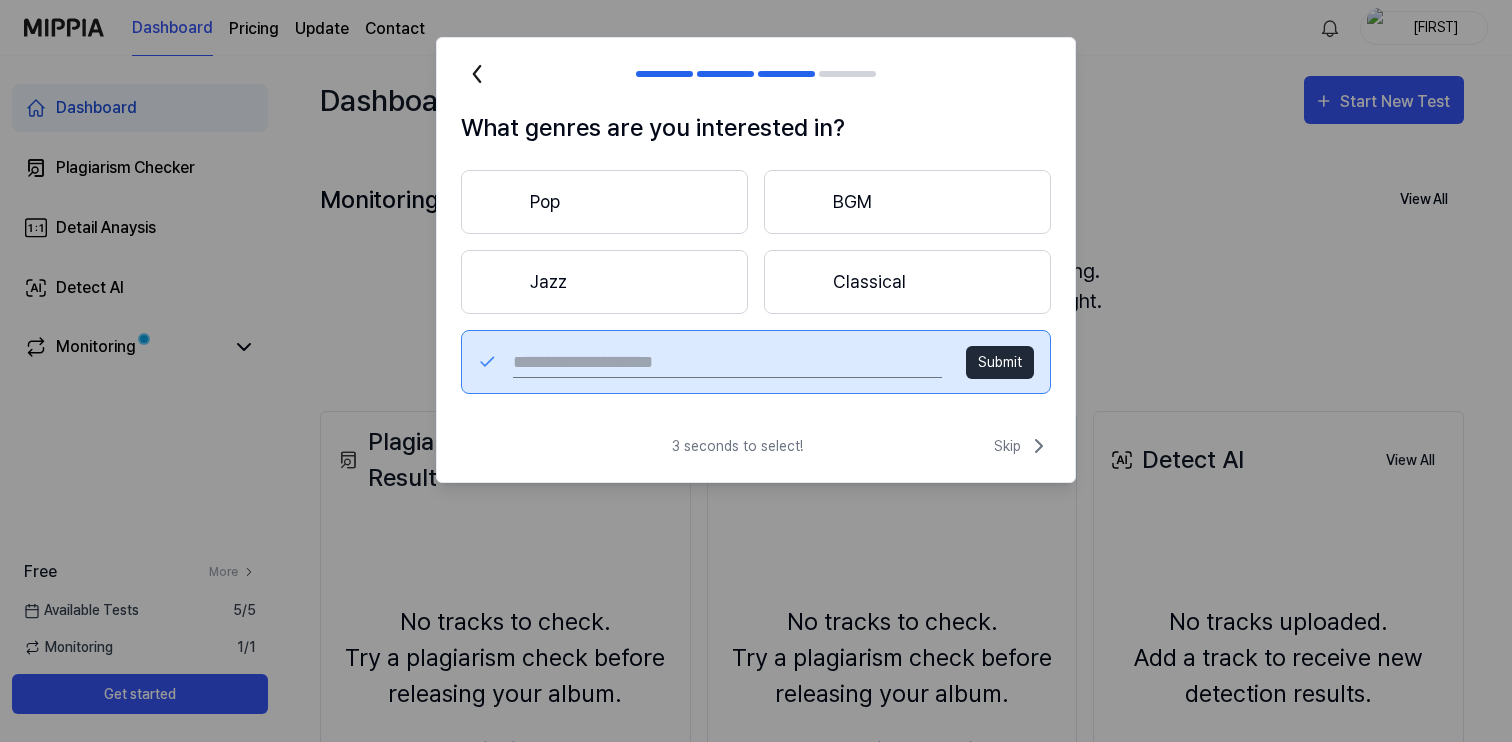 click at bounding box center (727, 362) 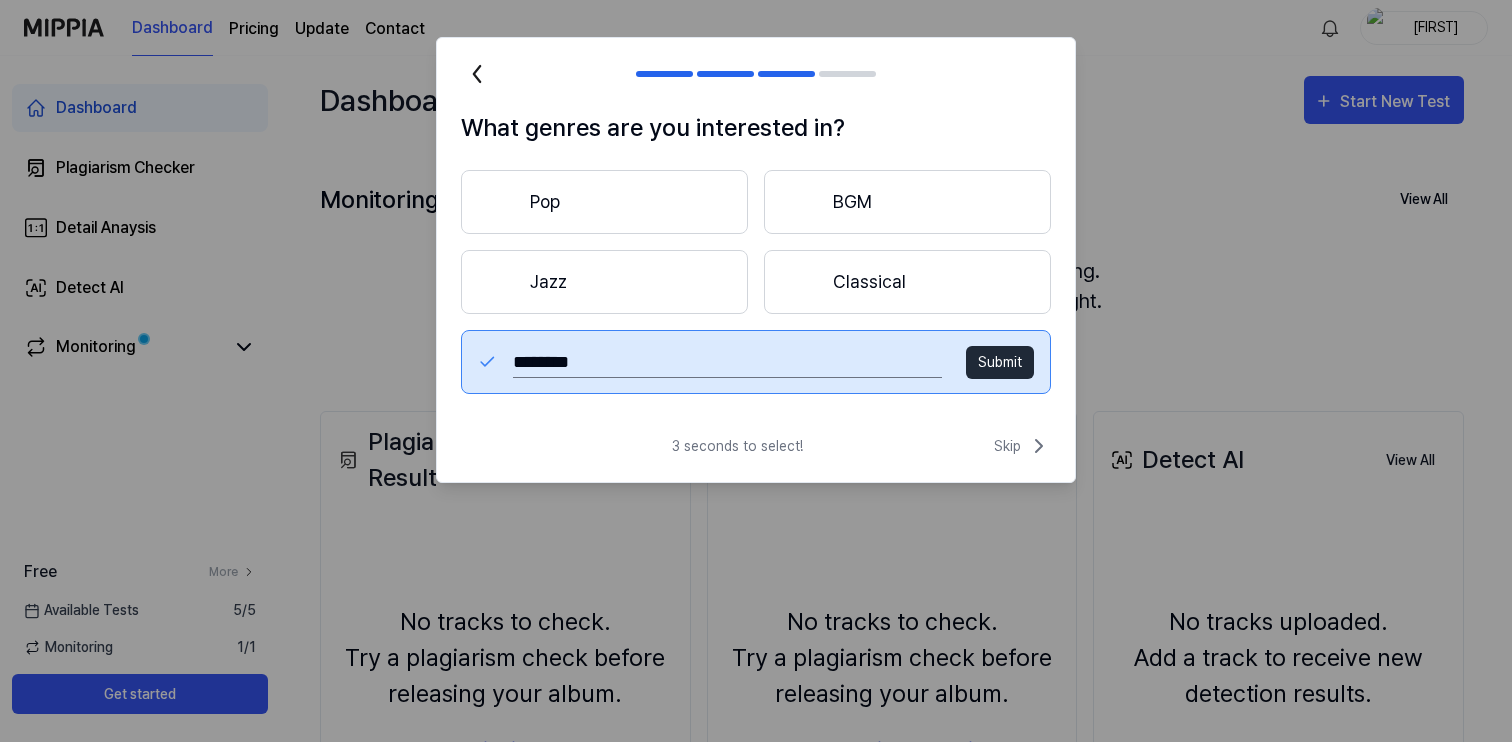 type on "********" 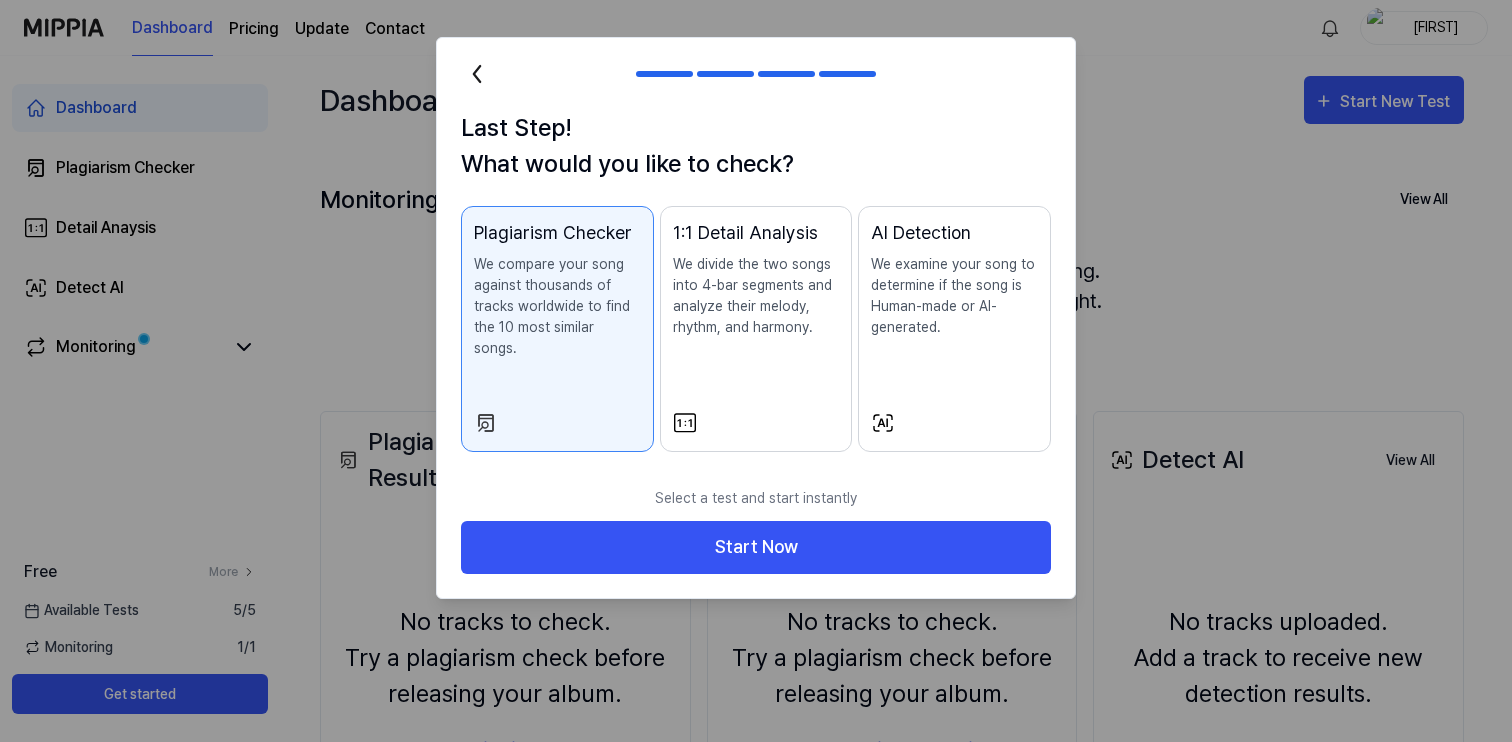 click on "We compare your song against thousands of tracks worldwide to find the 10 most similar songs." at bounding box center (557, 306) 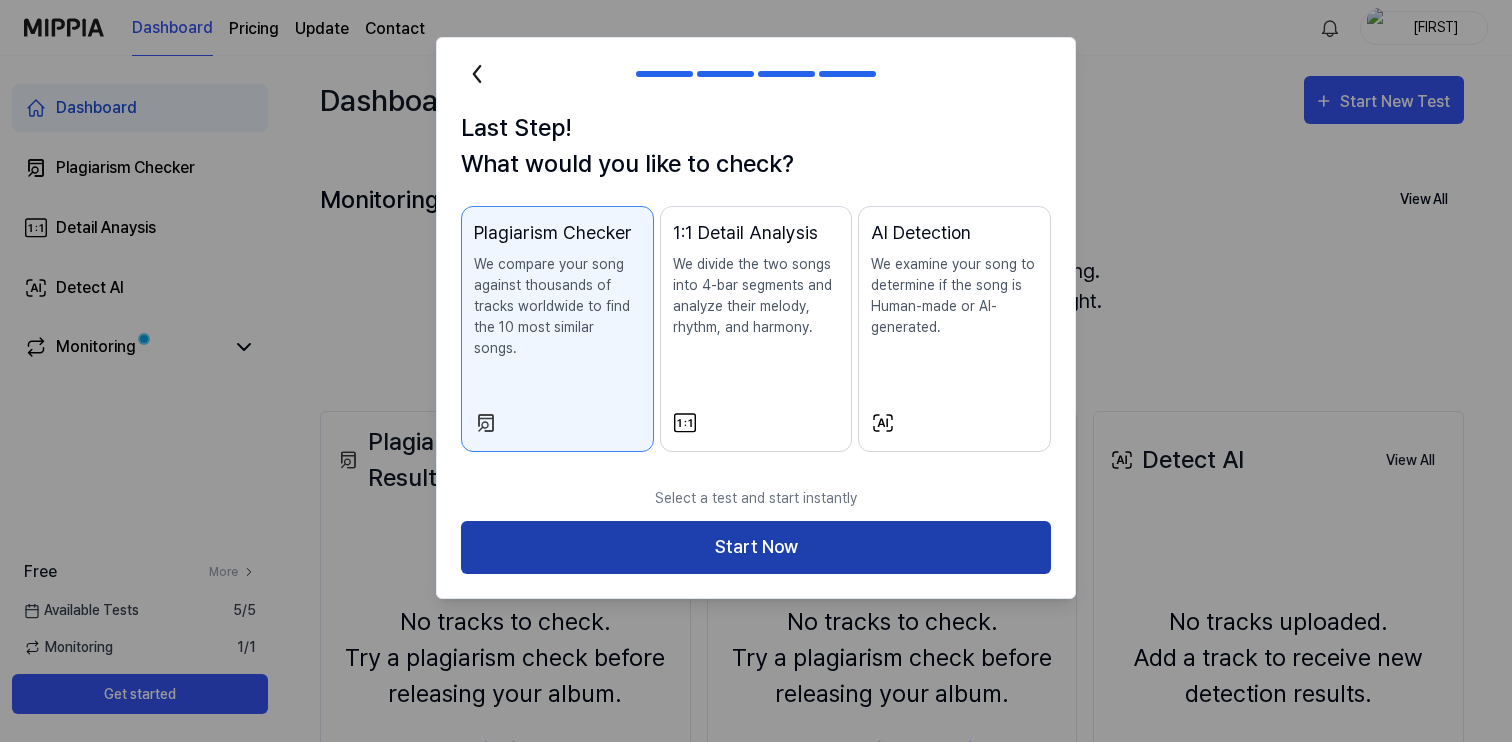 click on "Start Now" at bounding box center (756, 547) 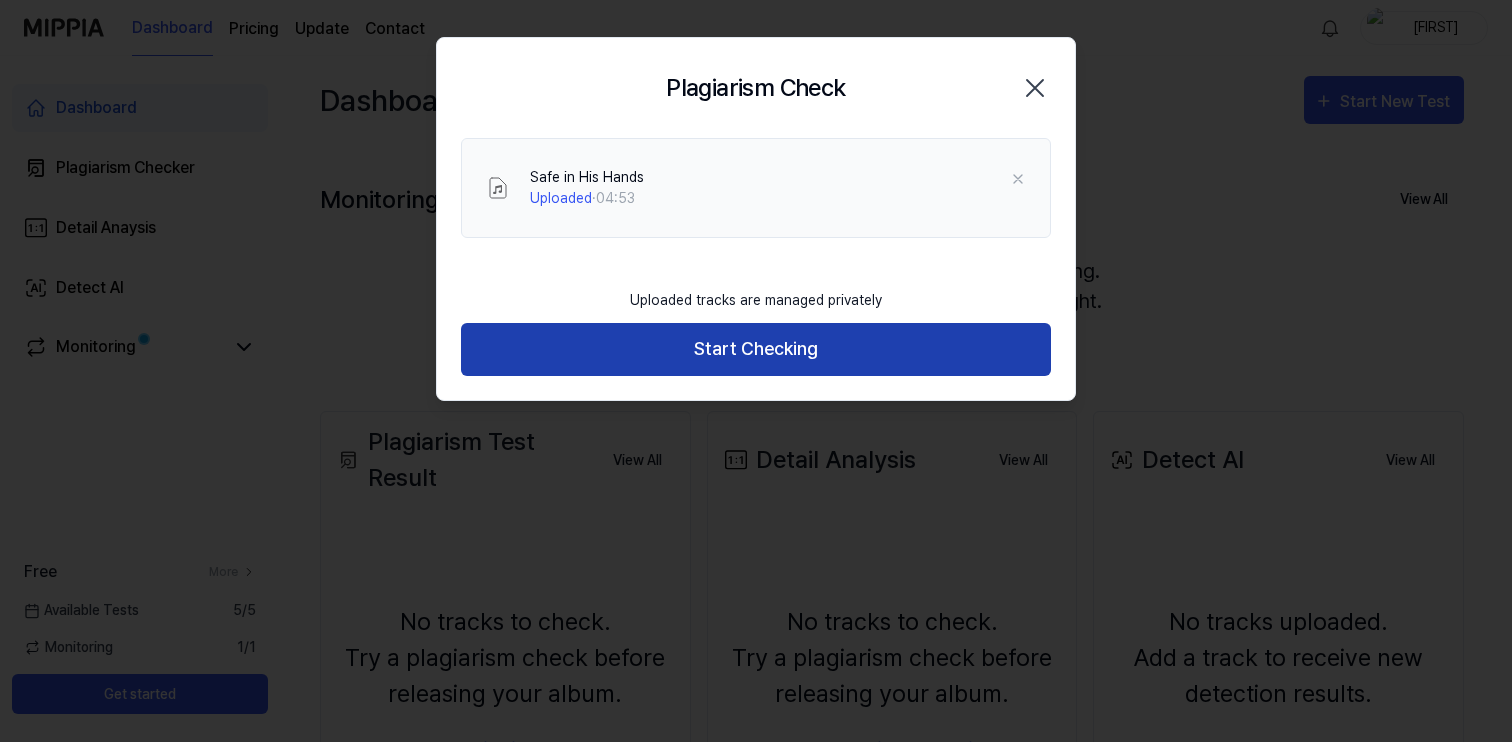 click on "Start Checking" at bounding box center (756, 349) 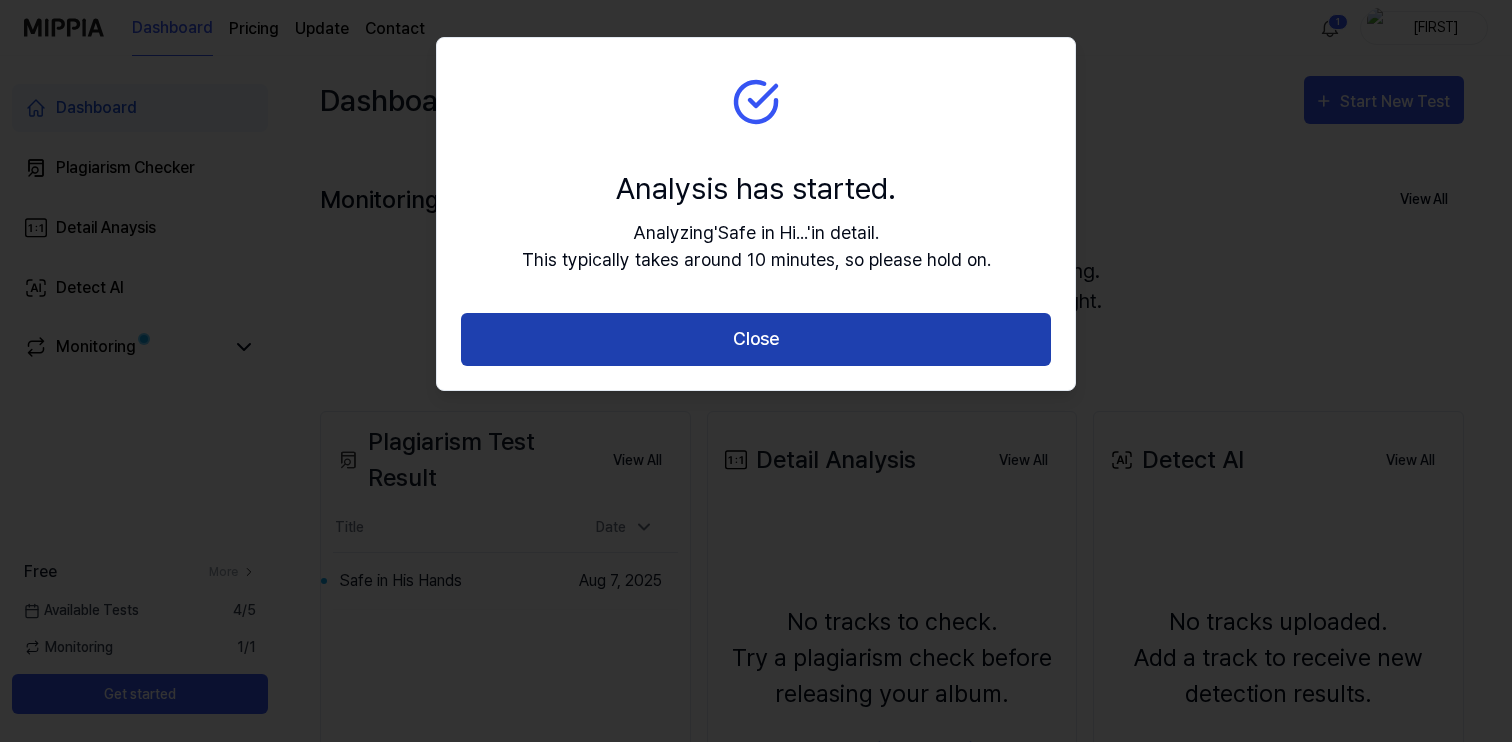 click on "Close" at bounding box center (756, 339) 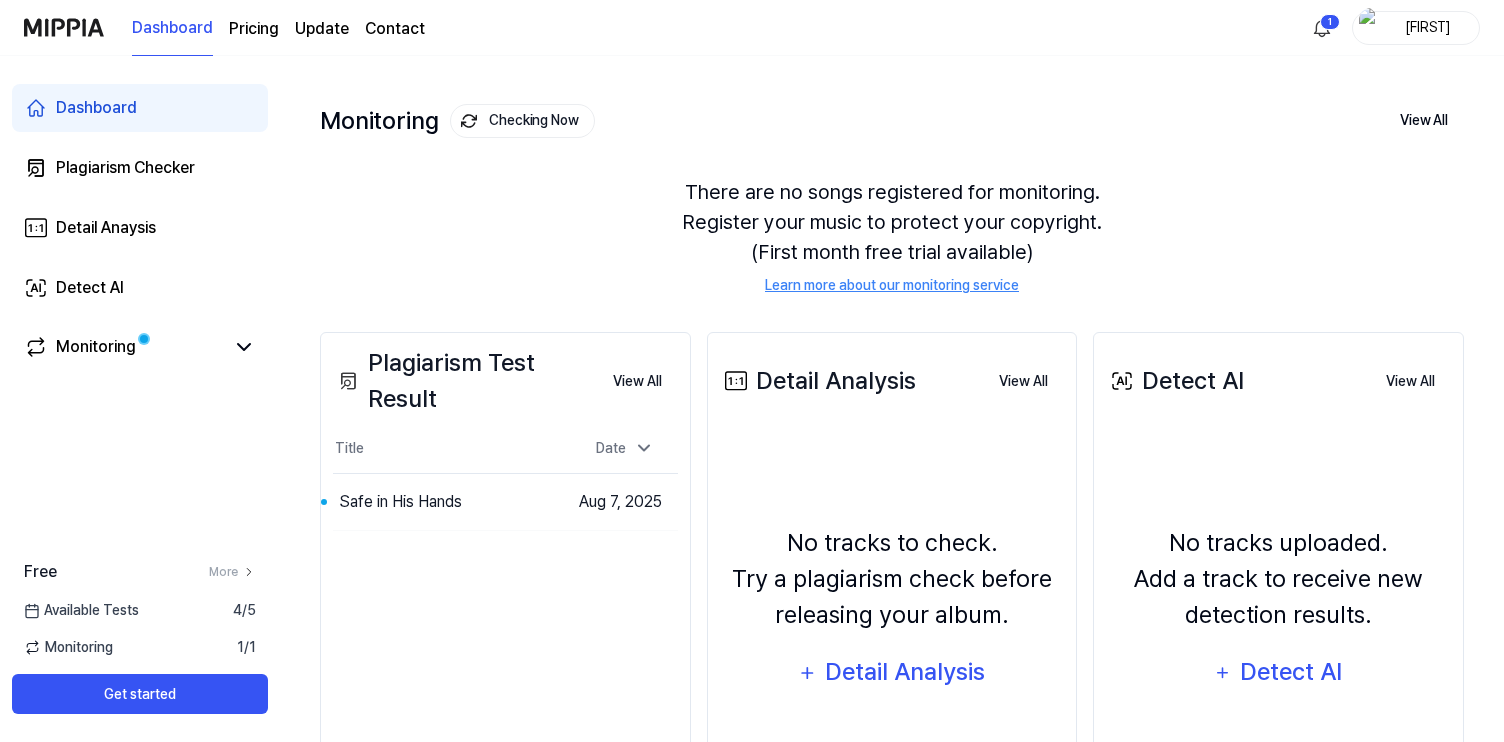 scroll, scrollTop: 83, scrollLeft: 0, axis: vertical 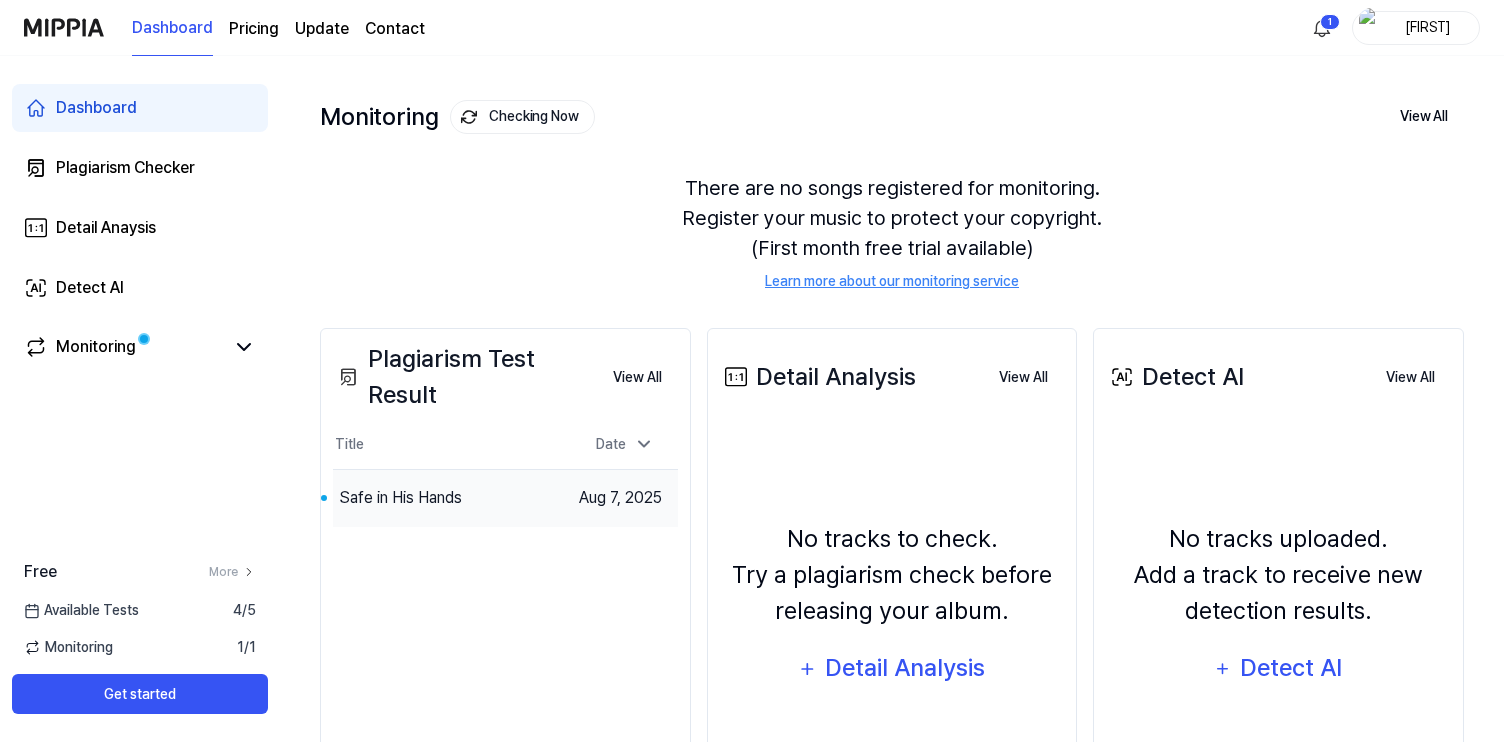 click on "Safe in His Hands" at bounding box center [448, 498] 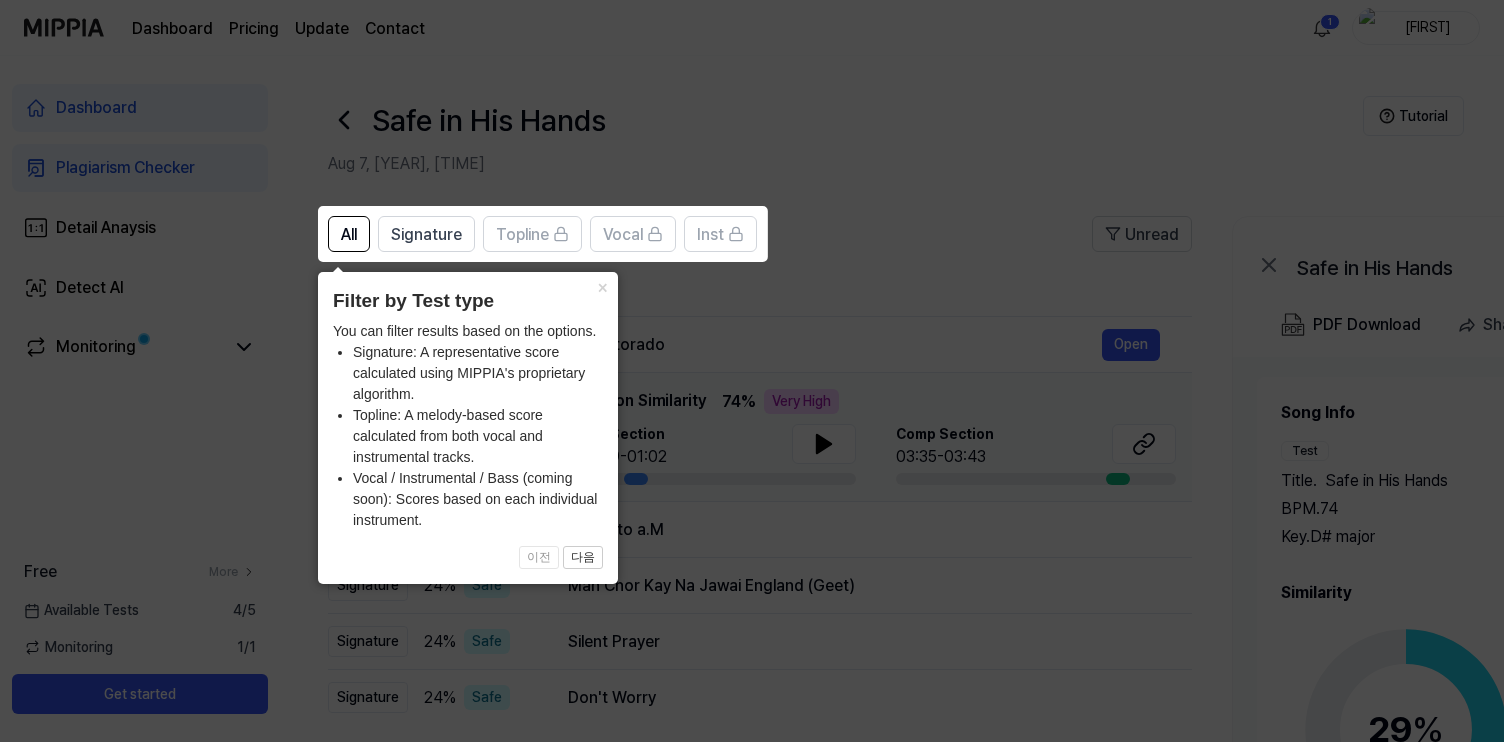 click 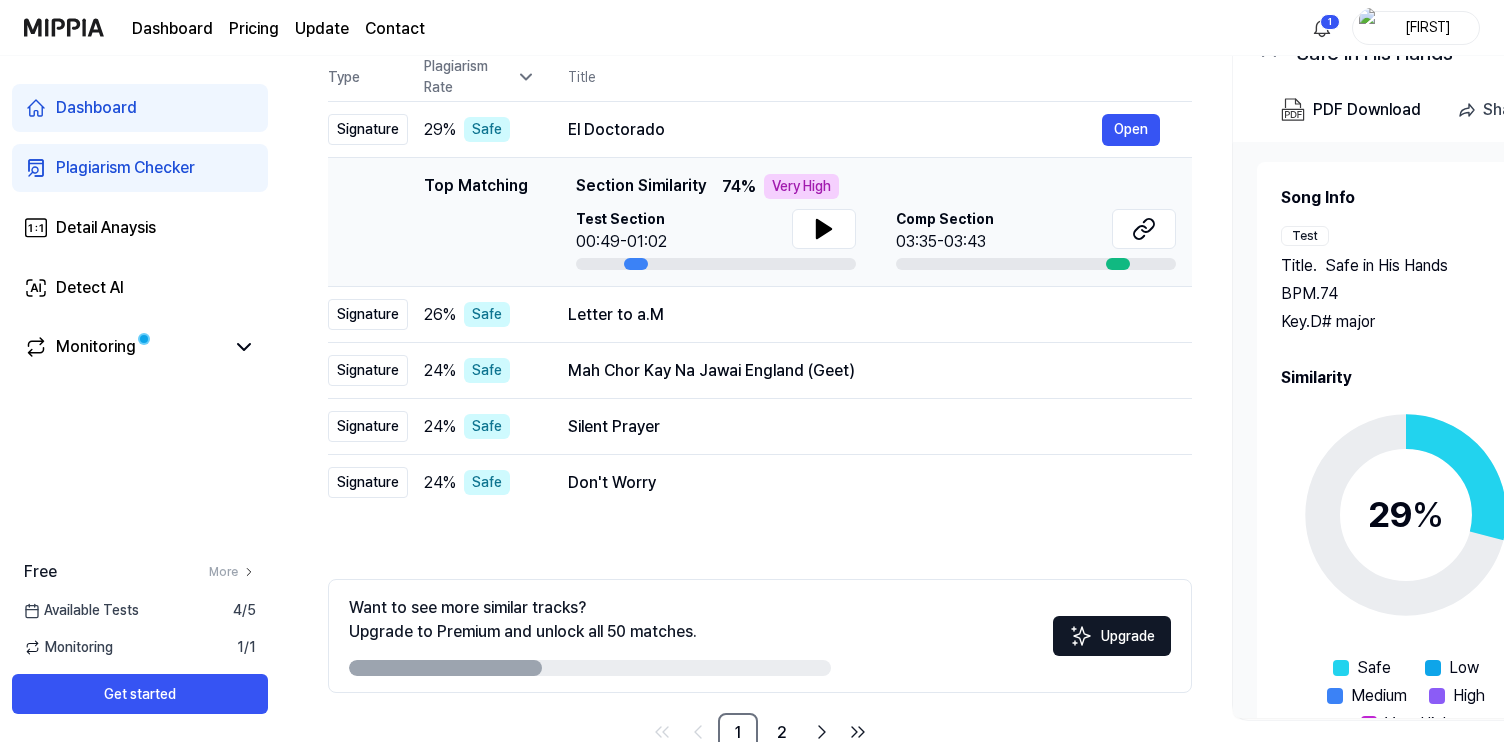 scroll, scrollTop: 266, scrollLeft: 0, axis: vertical 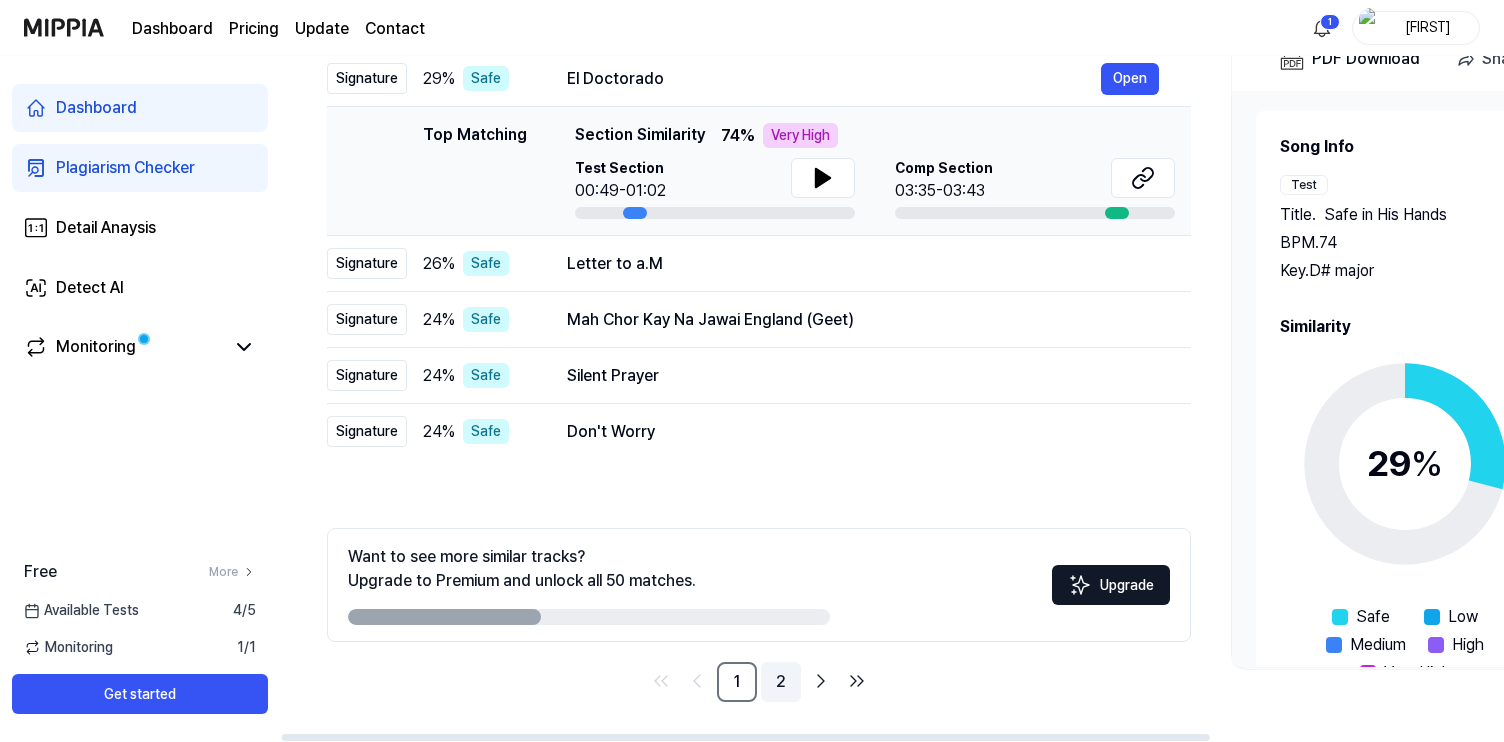 click on "2" at bounding box center (781, 682) 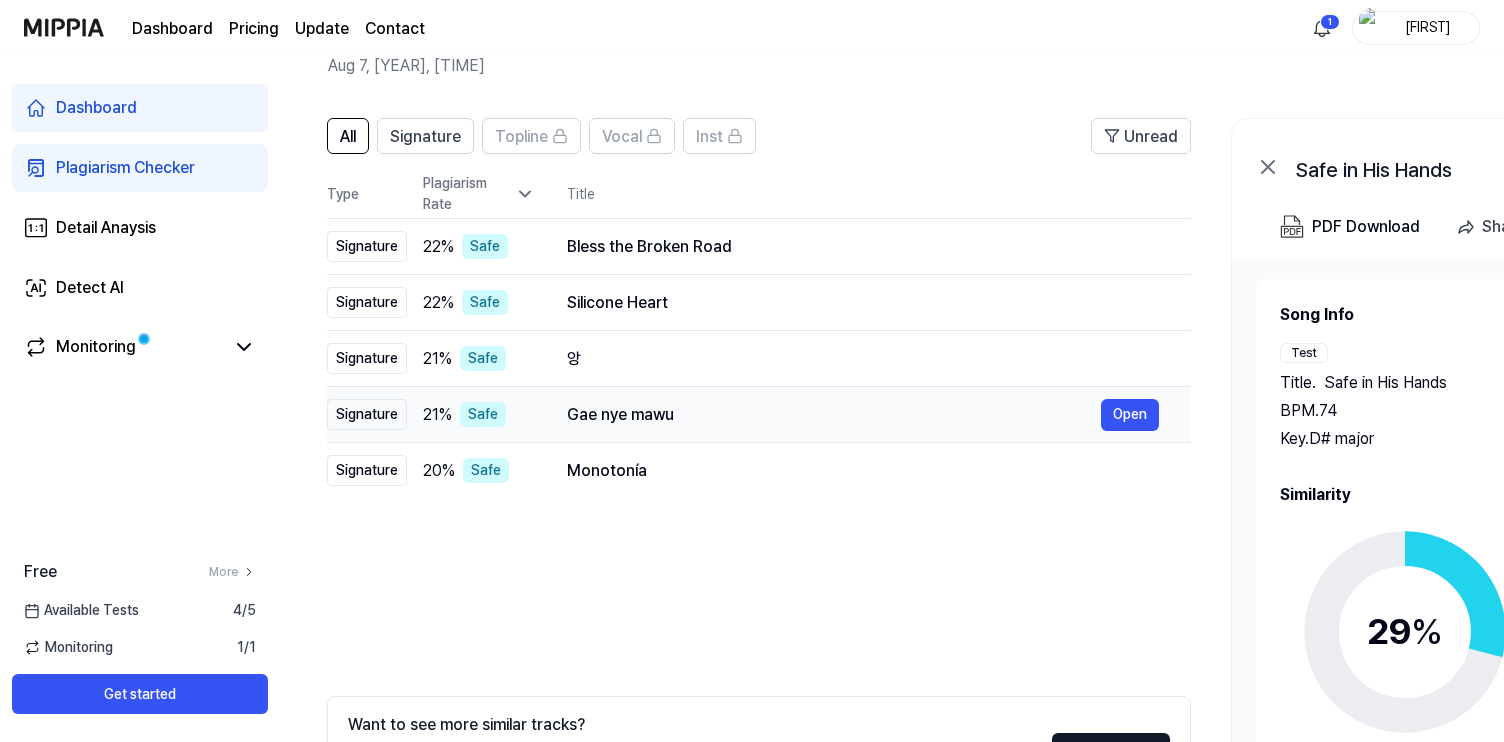 scroll, scrollTop: 266, scrollLeft: 0, axis: vertical 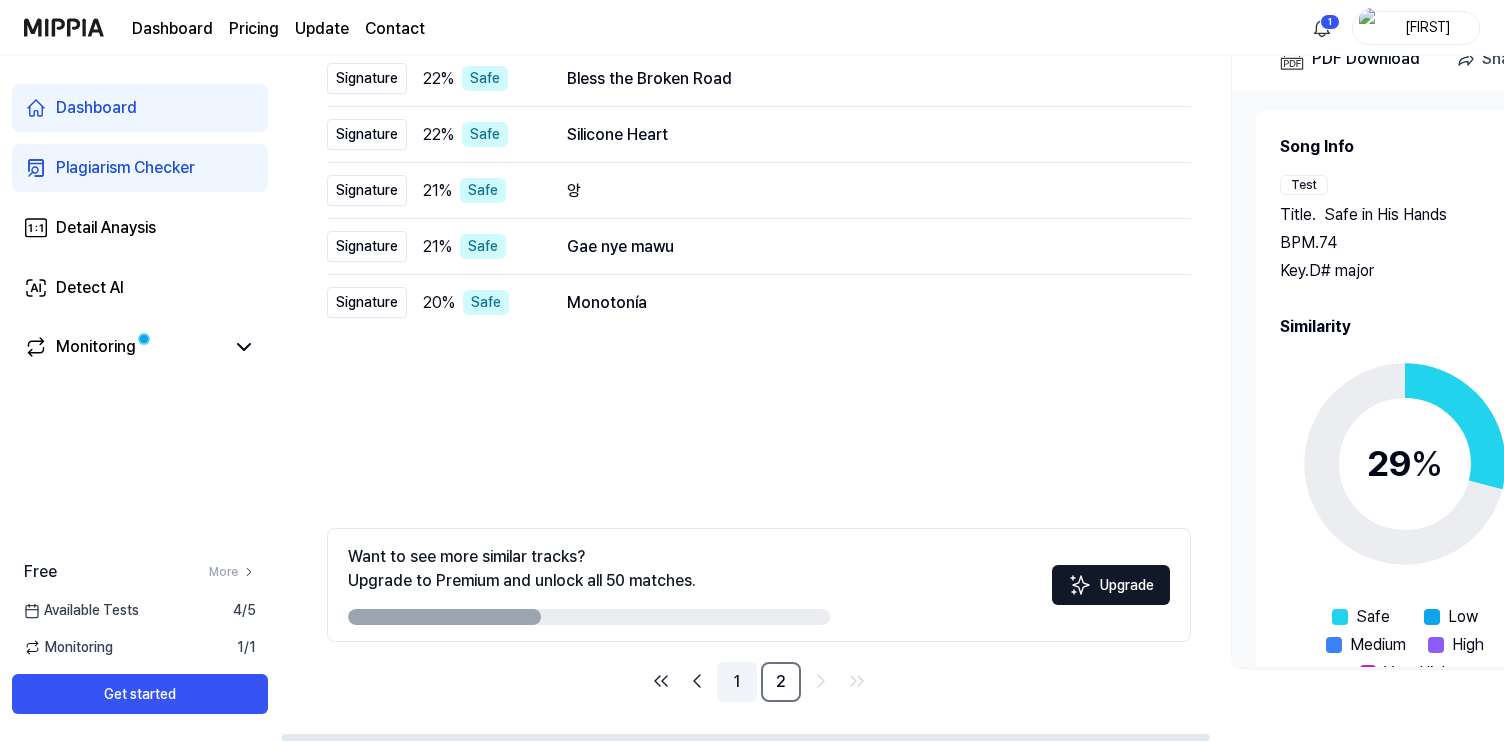 click on "1" at bounding box center [737, 682] 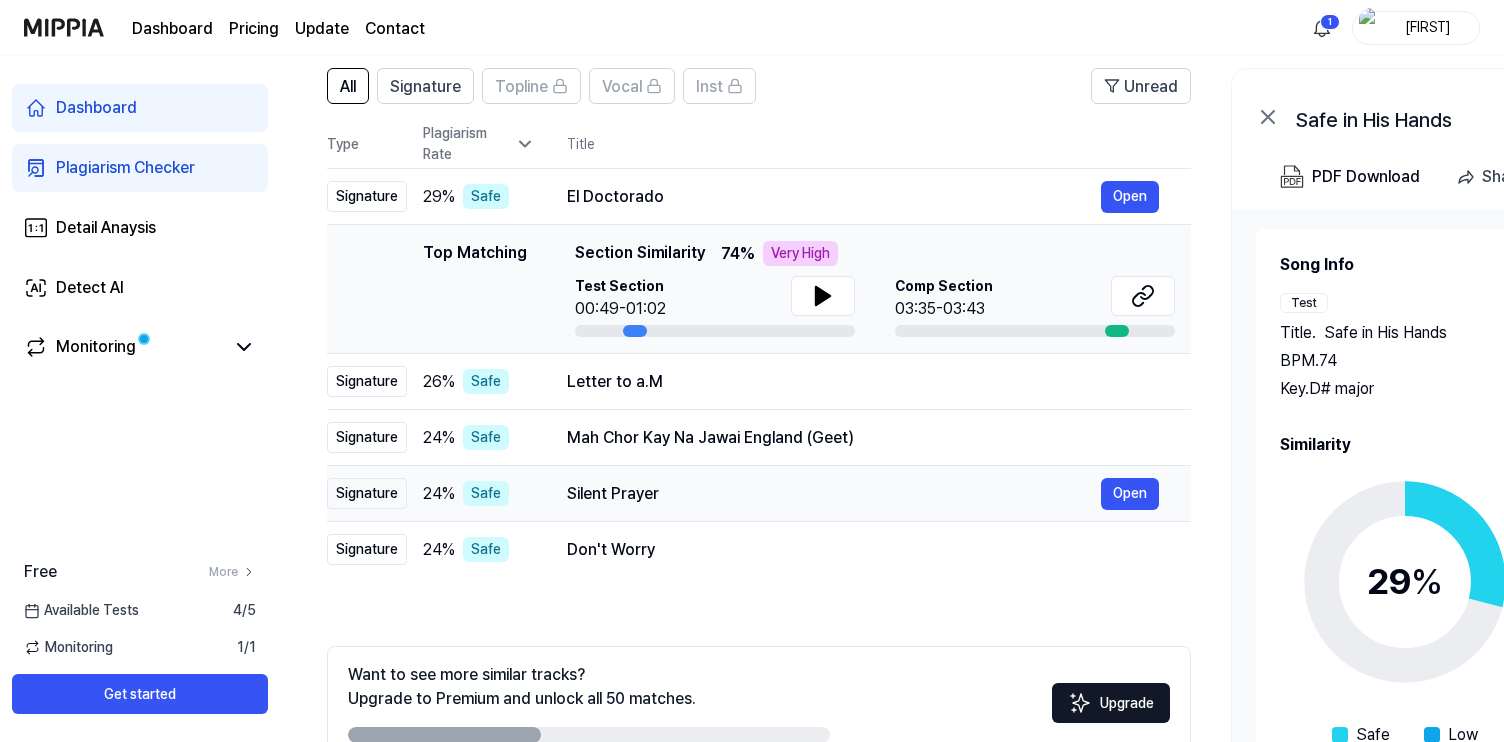 scroll, scrollTop: 134, scrollLeft: 0, axis: vertical 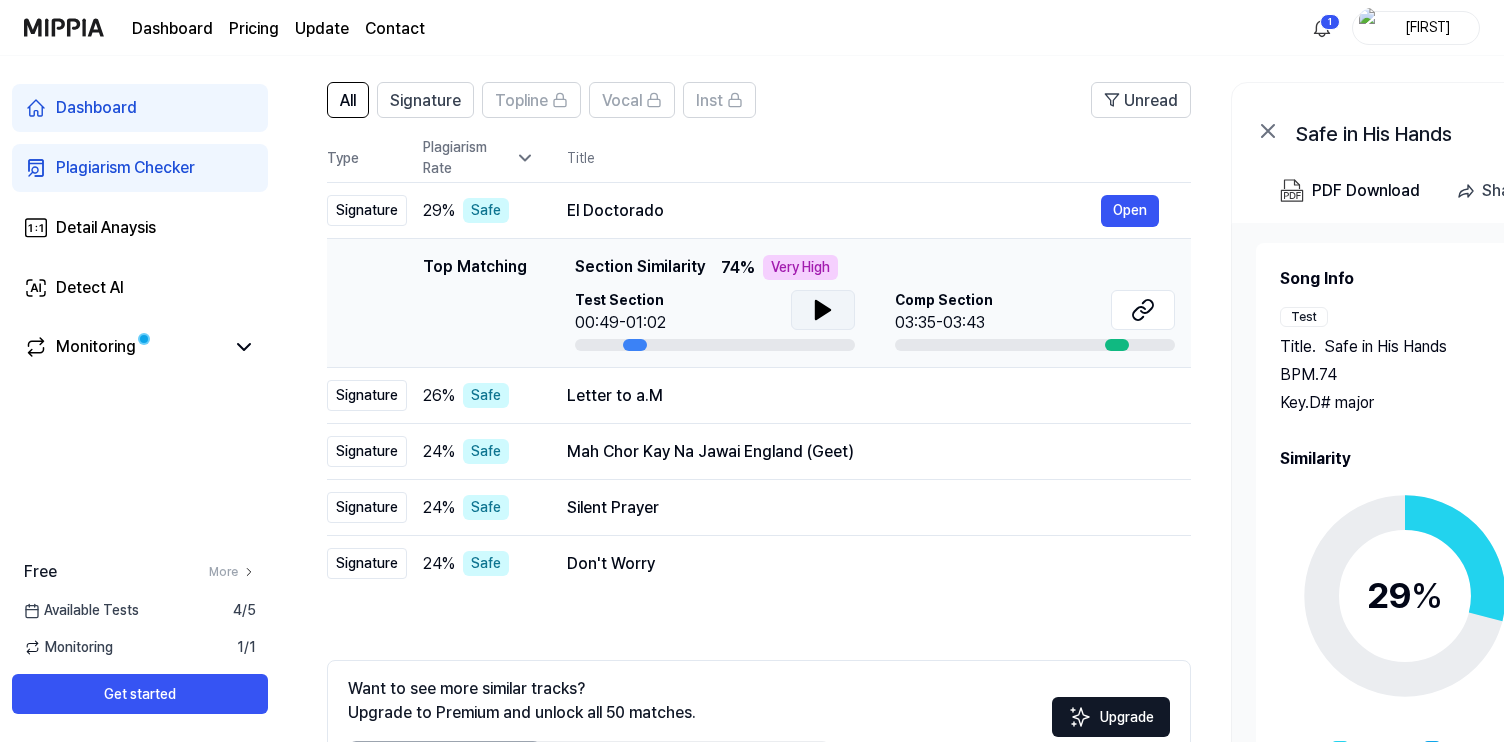 click 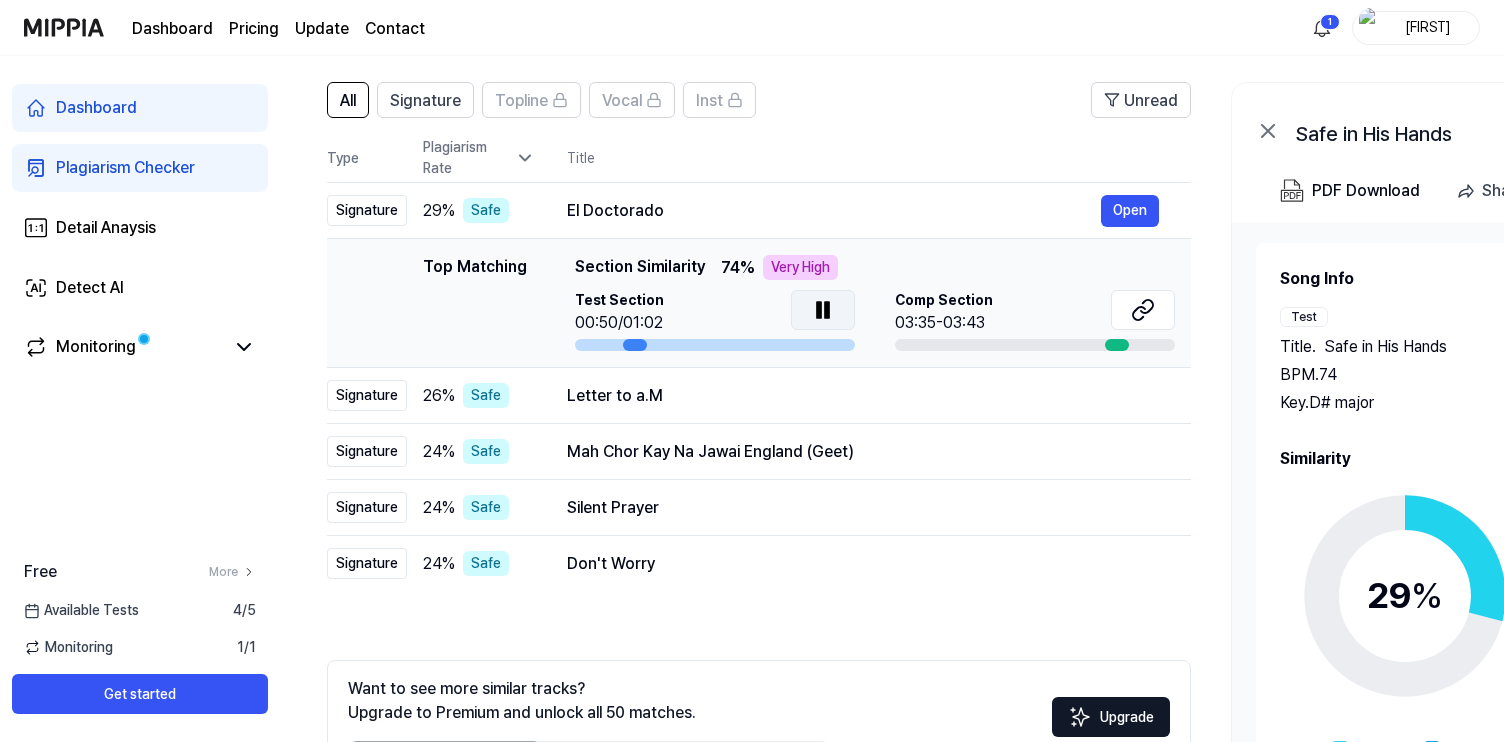 click 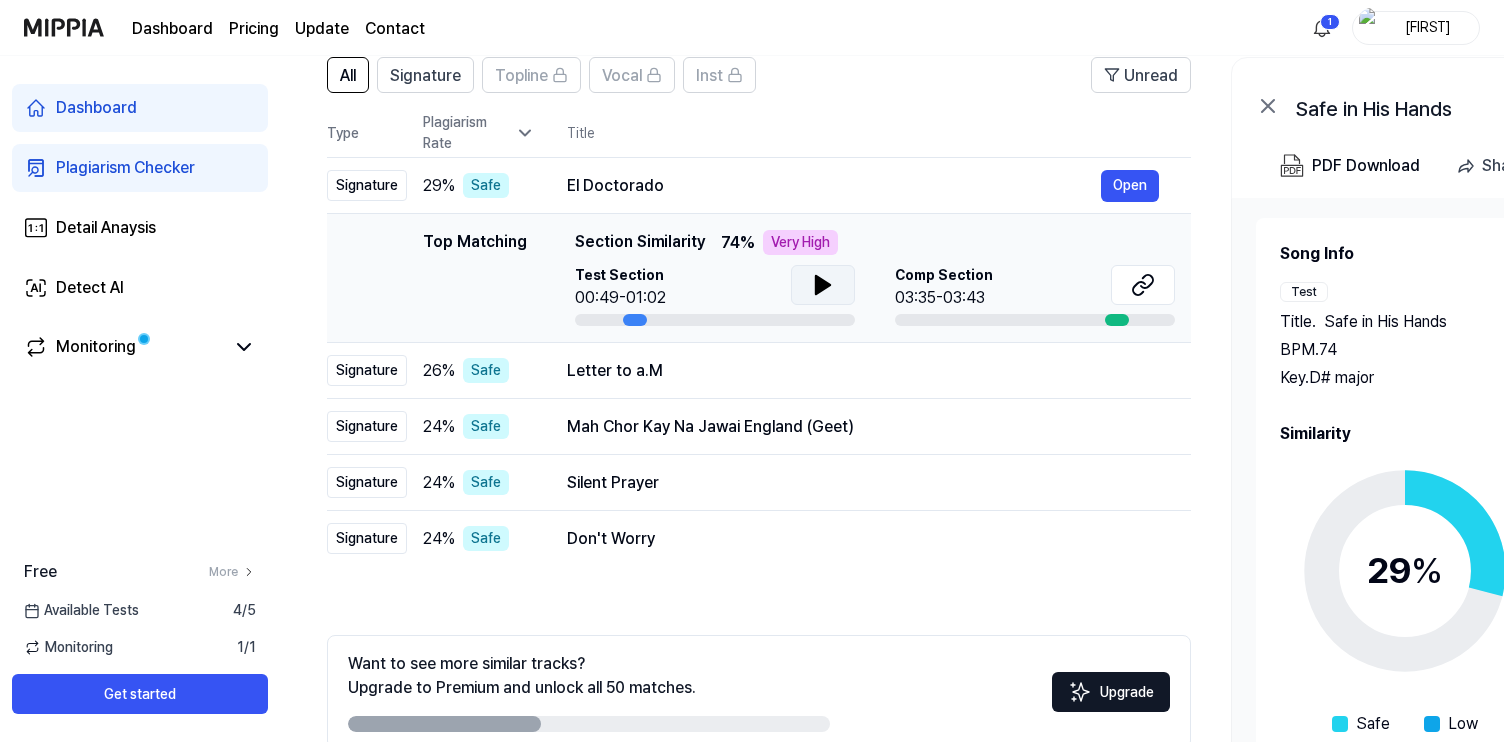 scroll, scrollTop: 149, scrollLeft: 0, axis: vertical 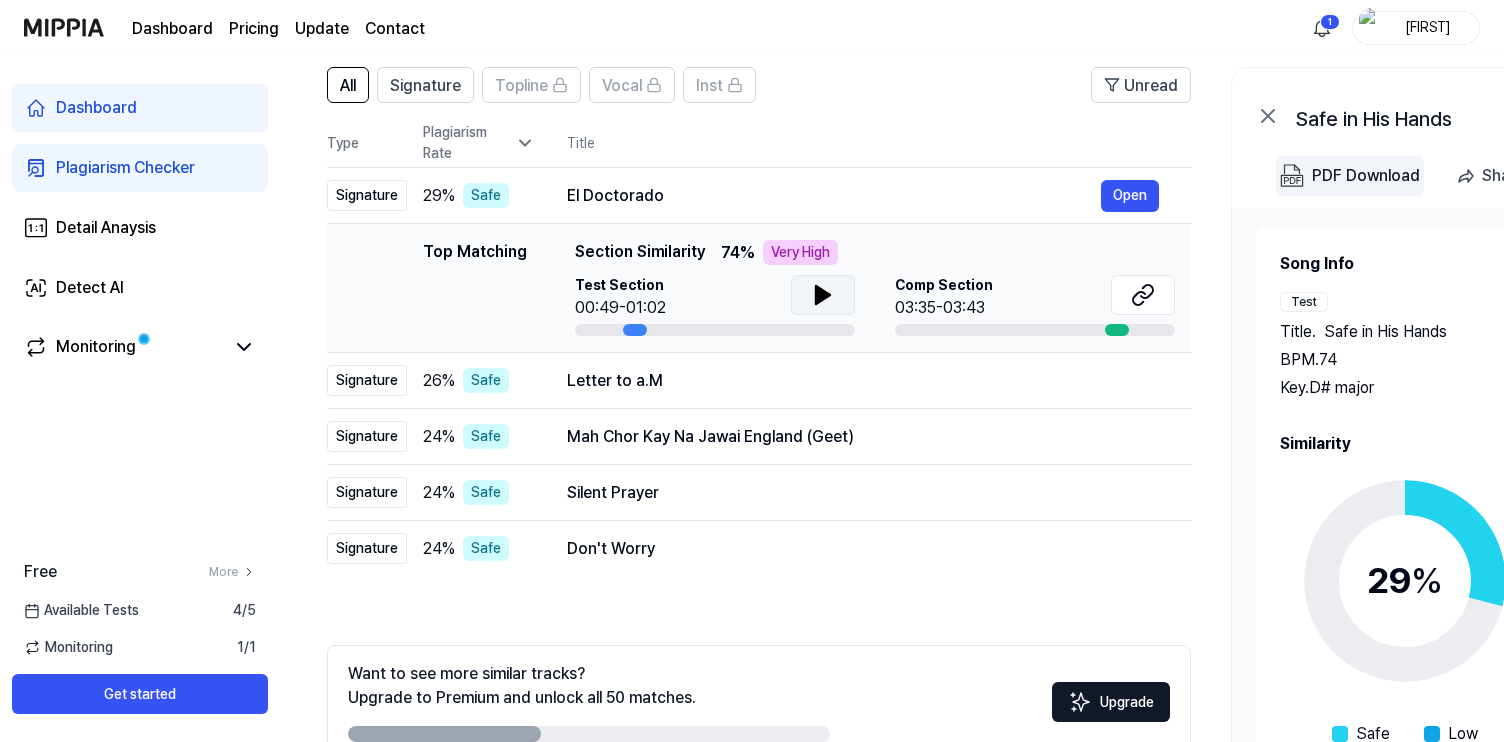 click on "PDF Download" at bounding box center (1366, 176) 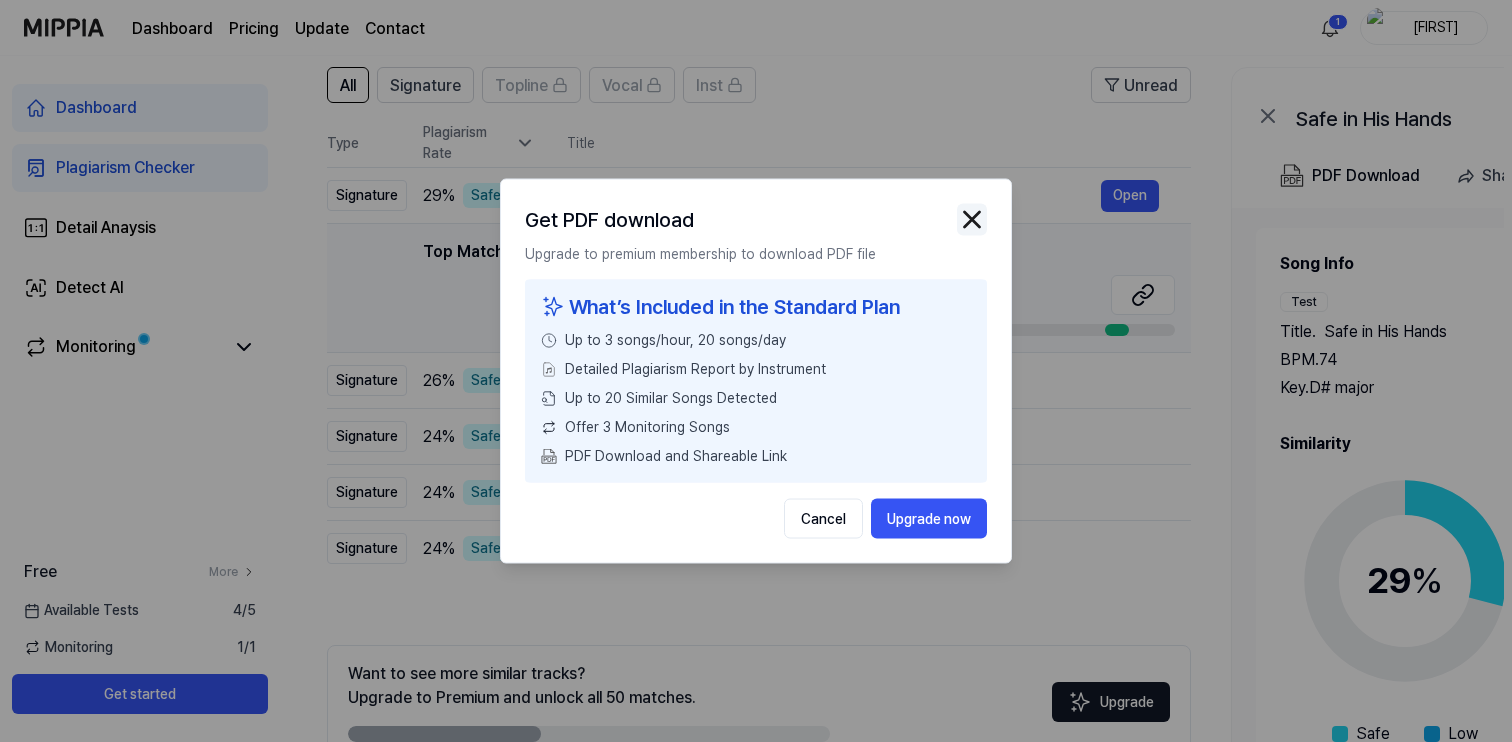 click at bounding box center [972, 220] 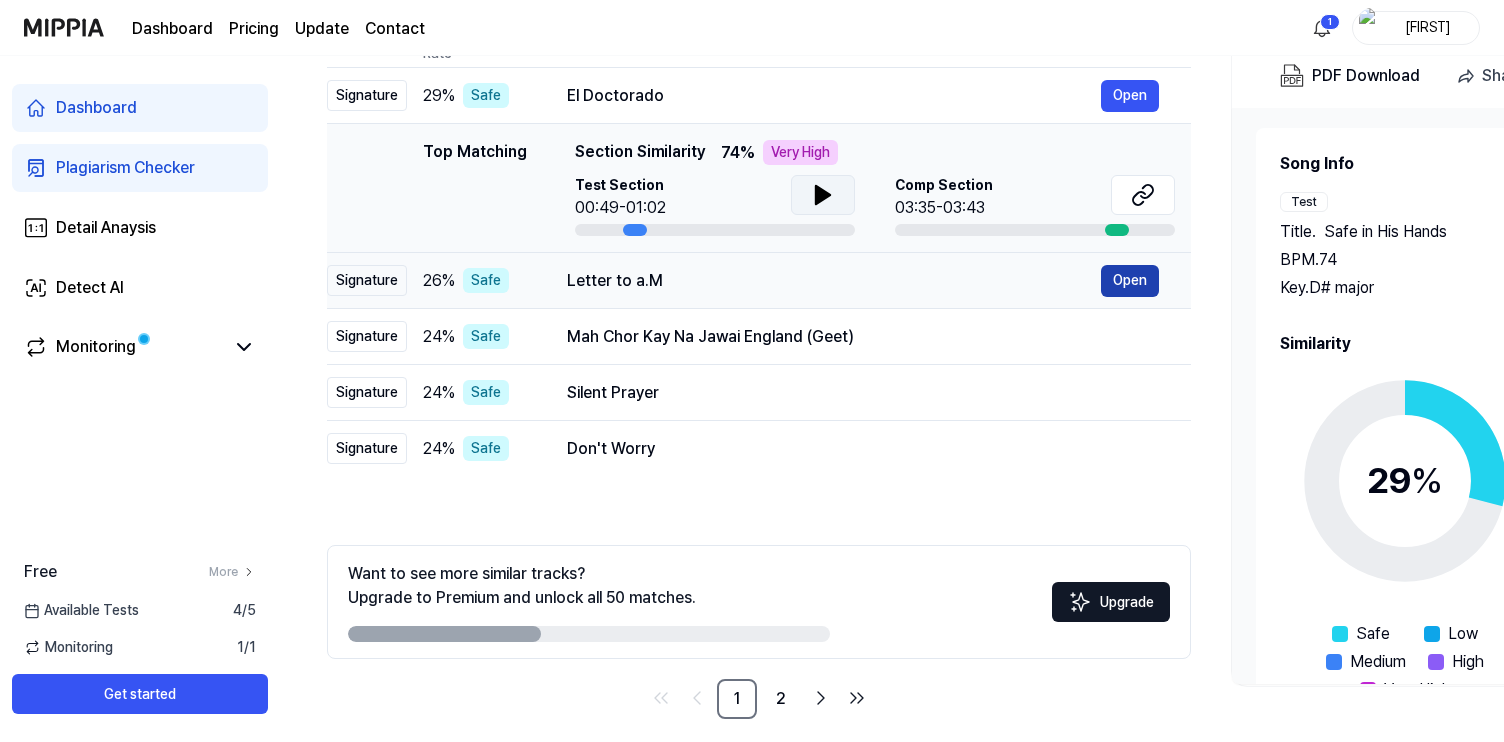 scroll, scrollTop: 266, scrollLeft: 0, axis: vertical 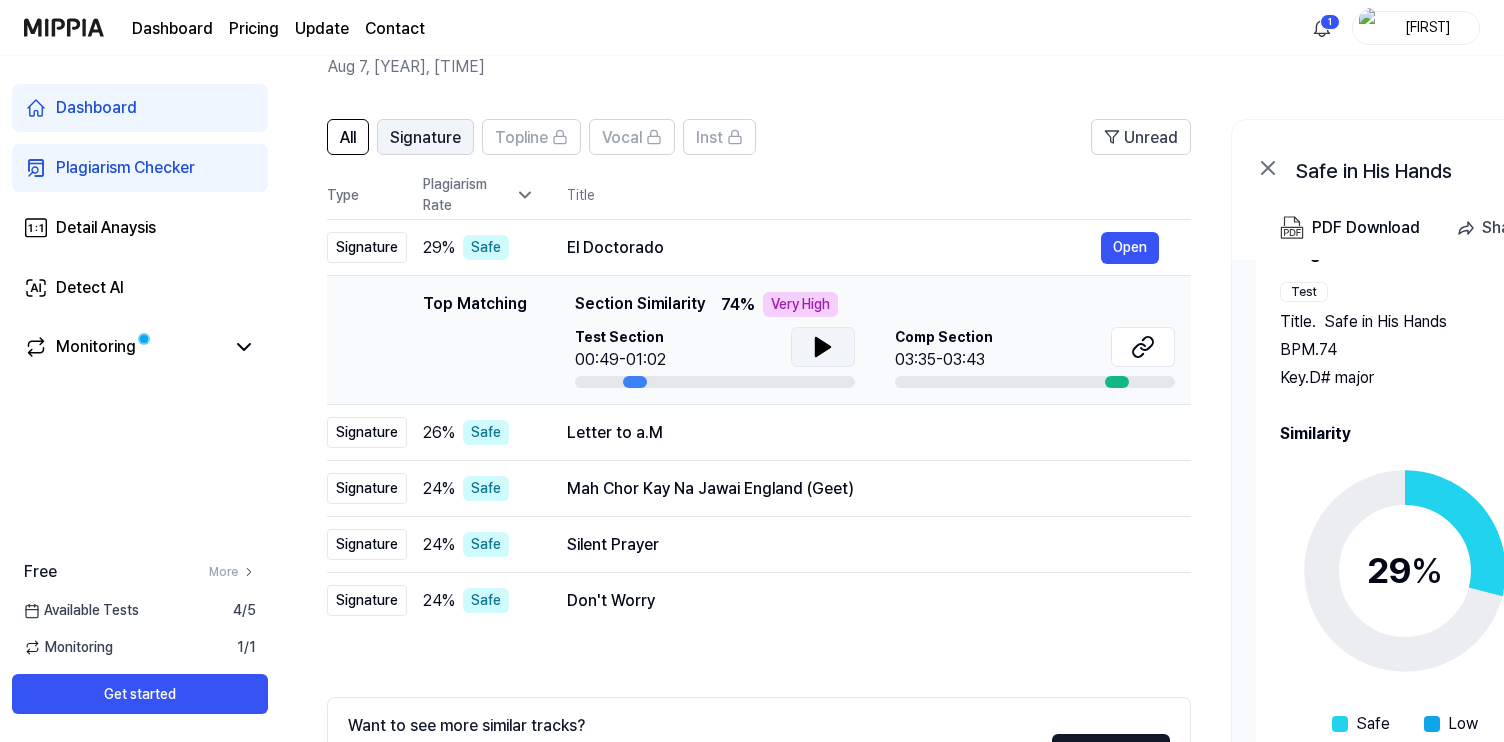 click on "Signature" at bounding box center [425, 138] 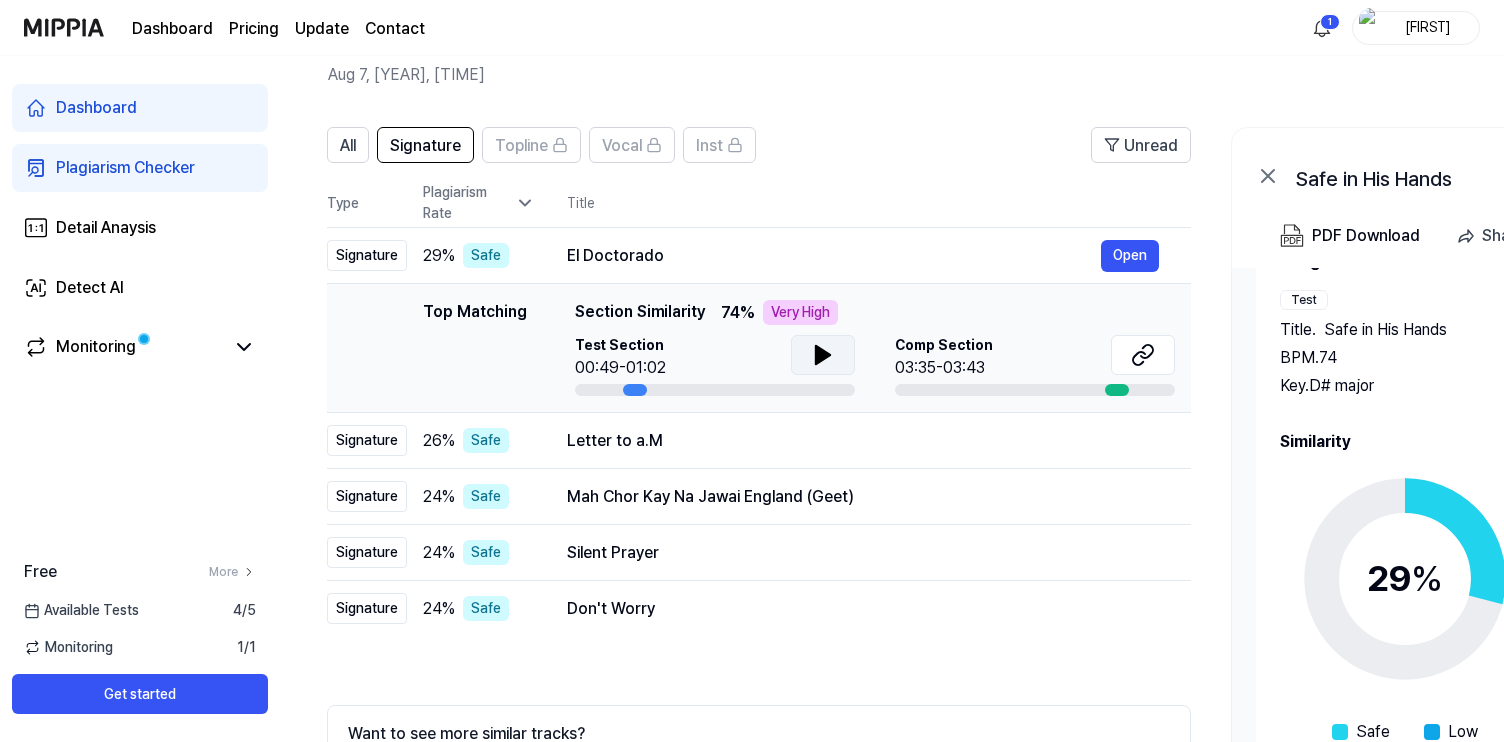 scroll, scrollTop: 95, scrollLeft: 0, axis: vertical 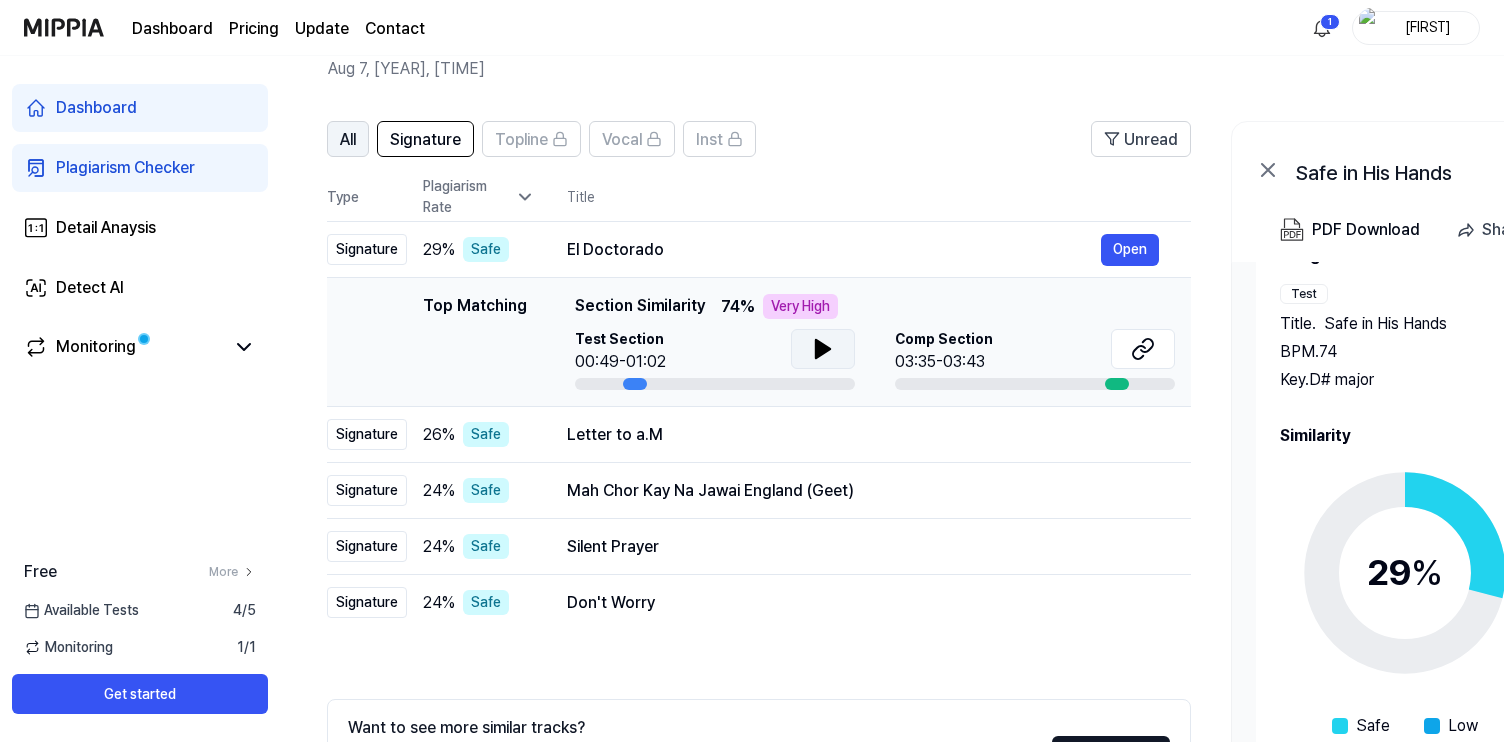 click on "All" at bounding box center (348, 140) 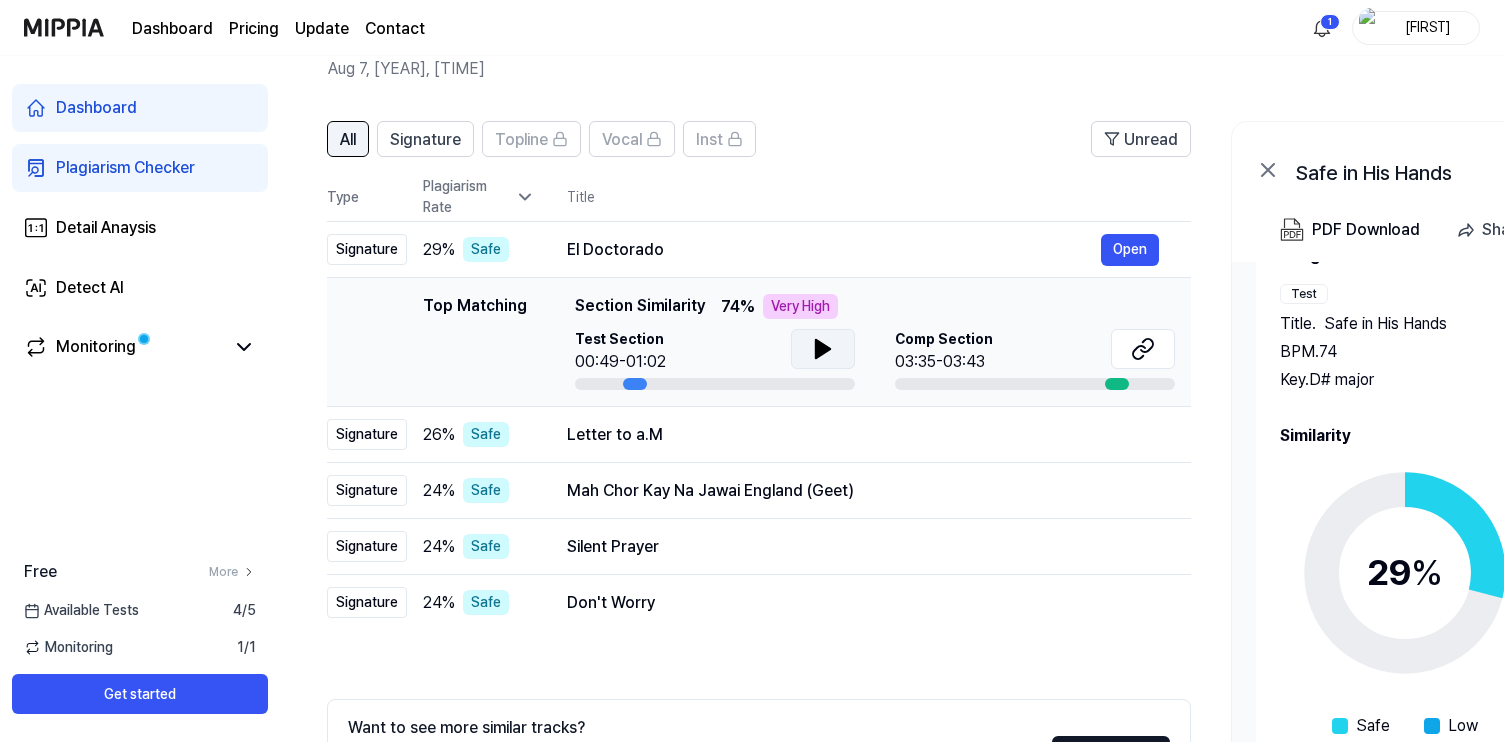 scroll, scrollTop: 0, scrollLeft: 0, axis: both 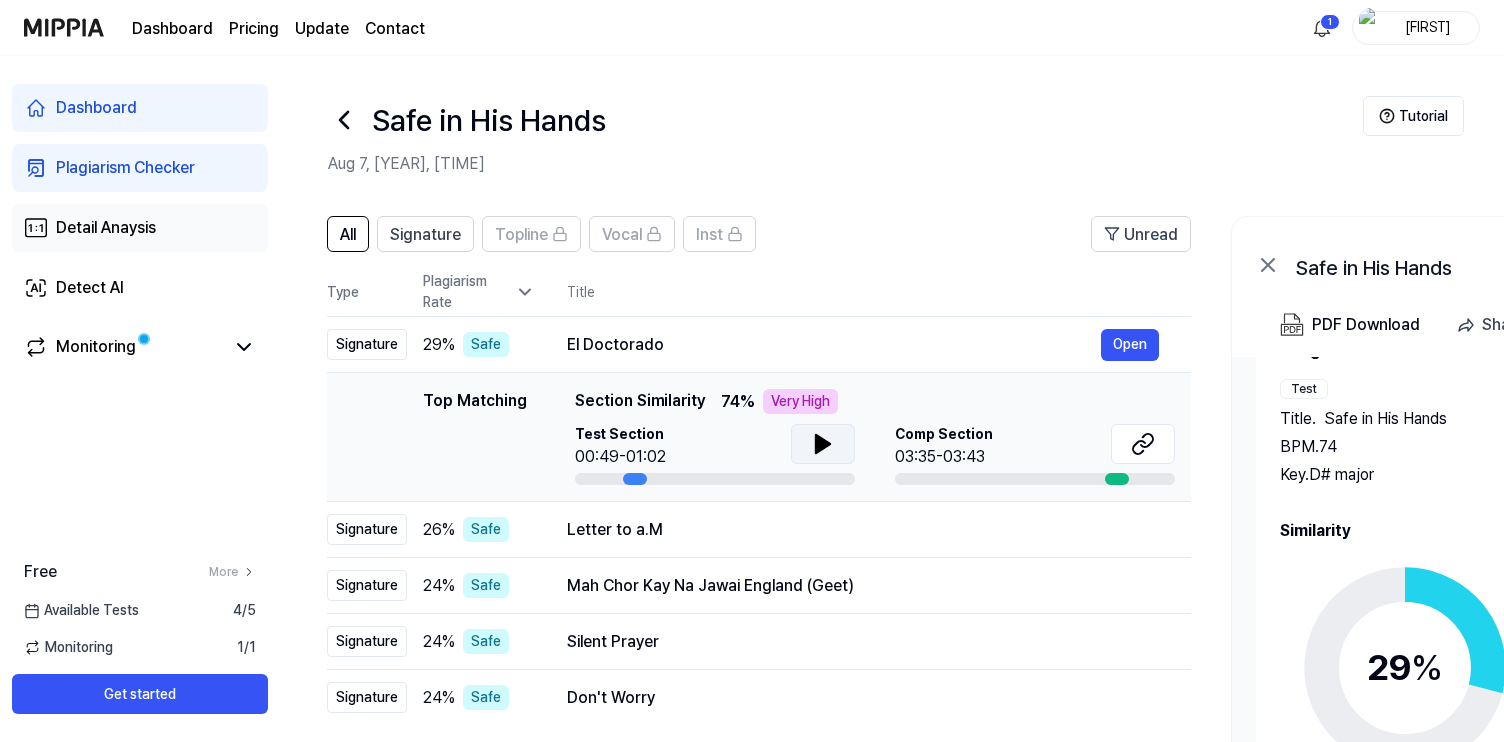 click on "Detail Anaysis" at bounding box center [140, 228] 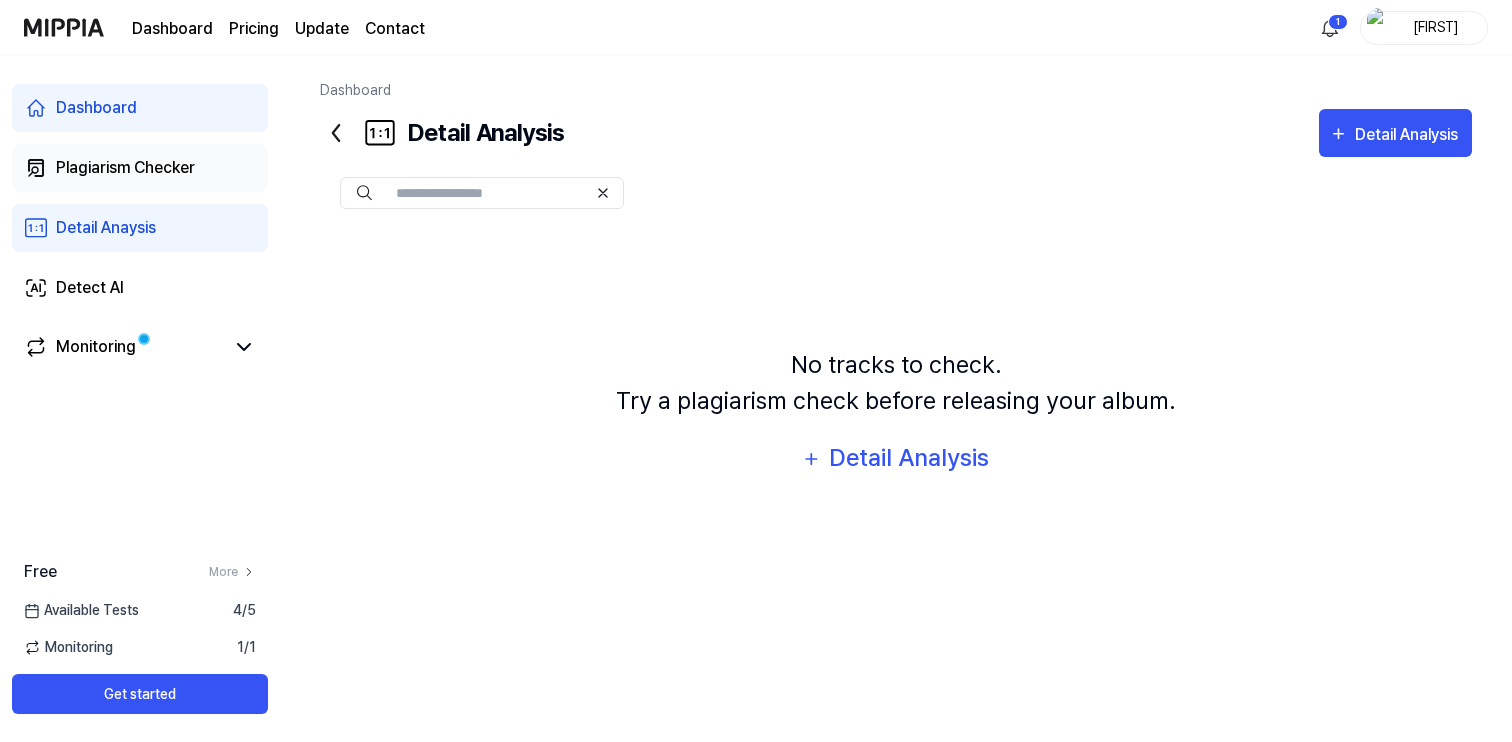 click on "Plagiarism Checker" at bounding box center [125, 168] 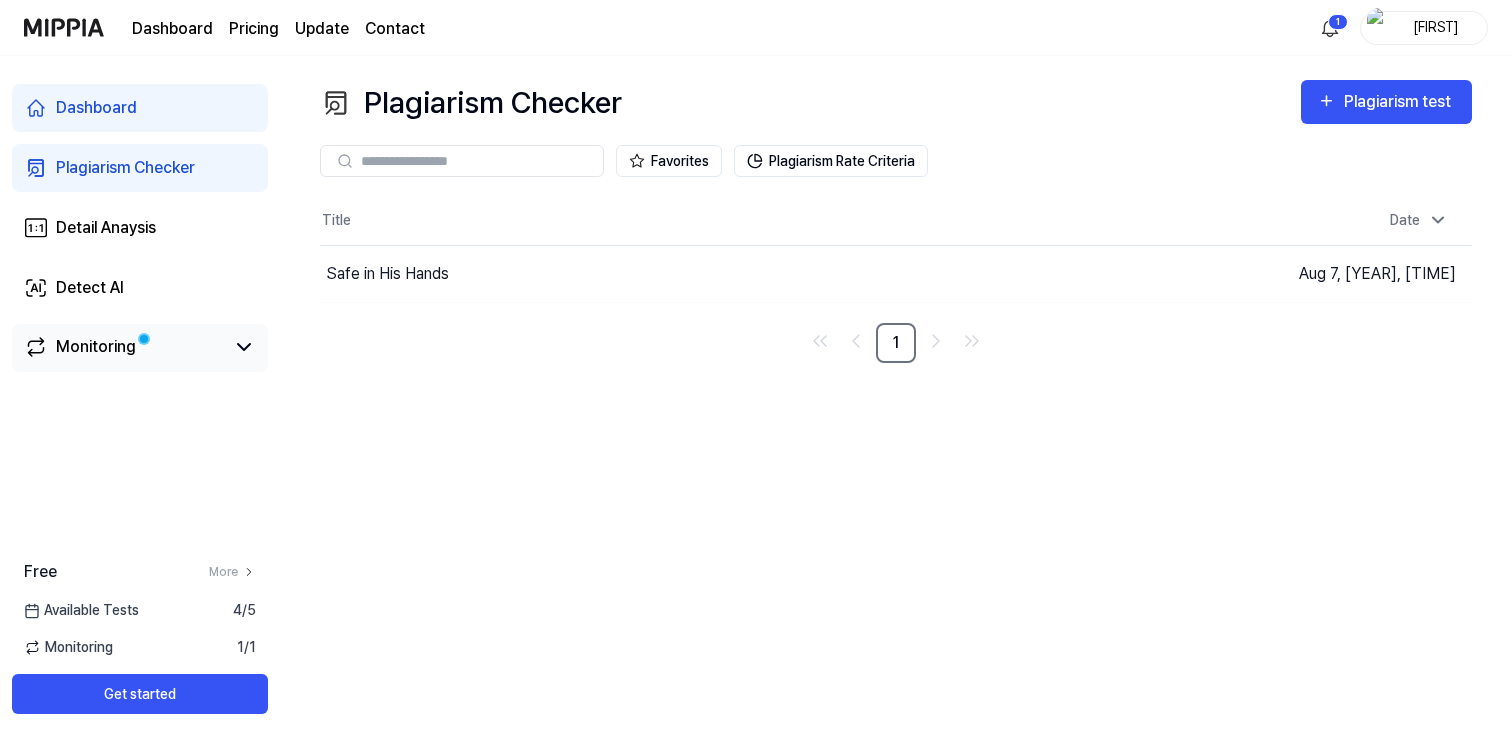 click on "Monitoring" at bounding box center [96, 347] 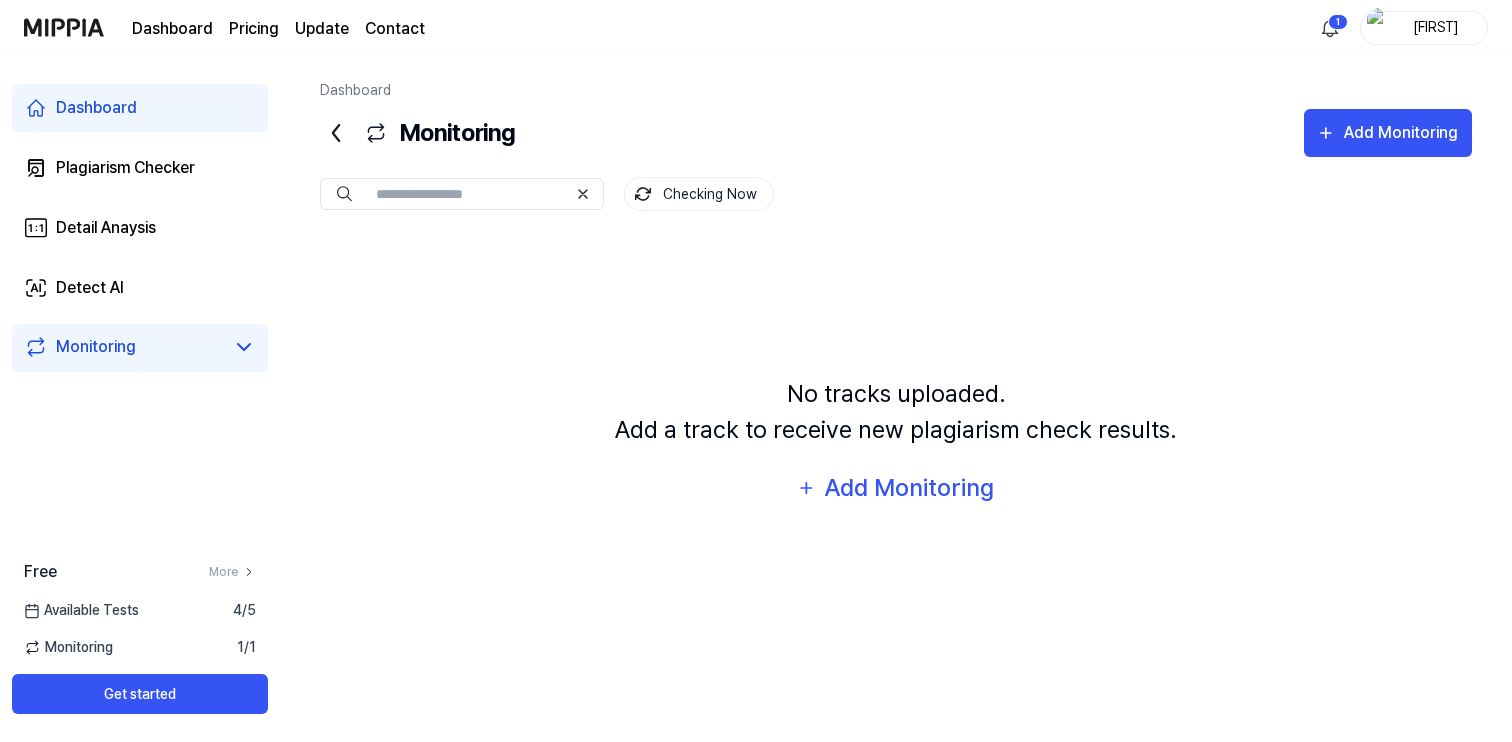 click on "Dashboard" at bounding box center [140, 108] 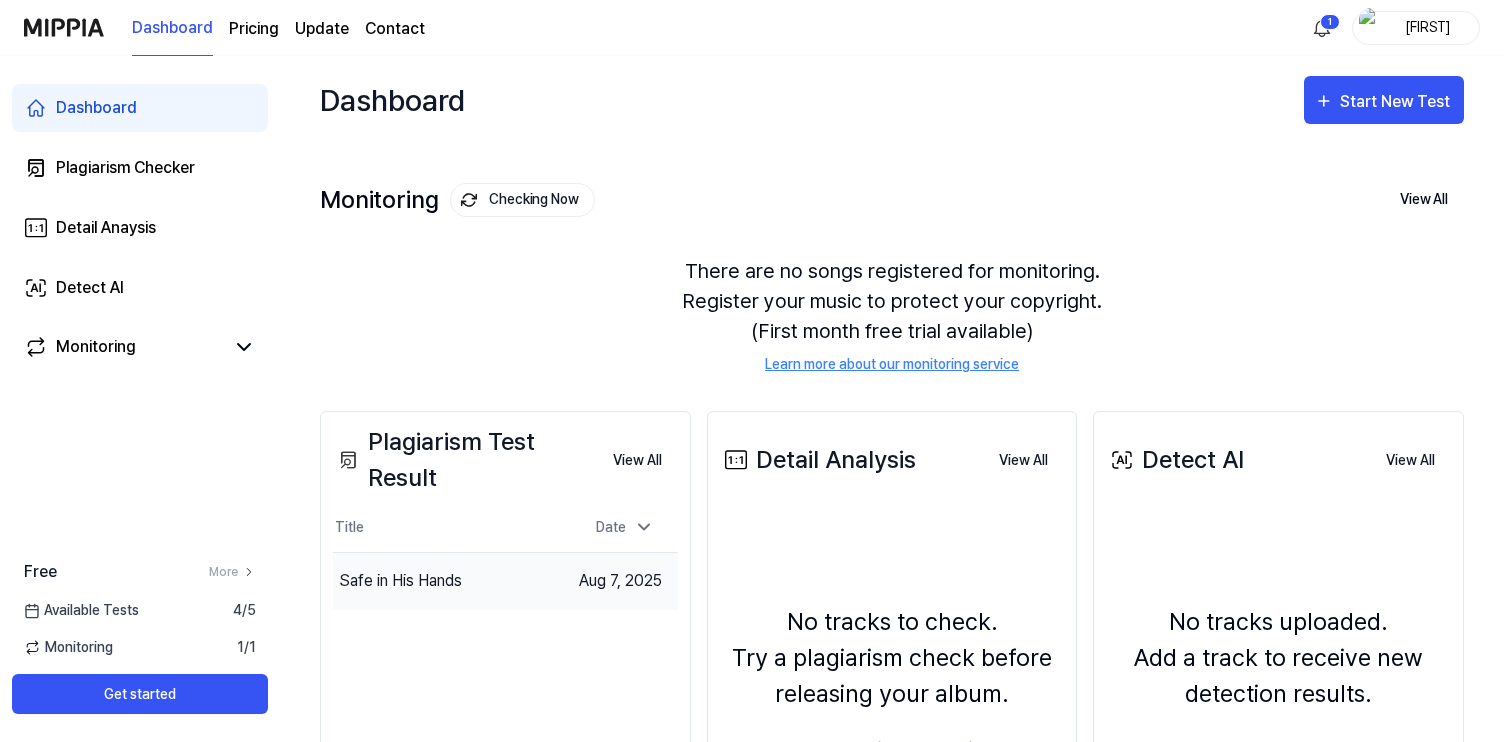 click on "Safe in His Hands" at bounding box center (448, 581) 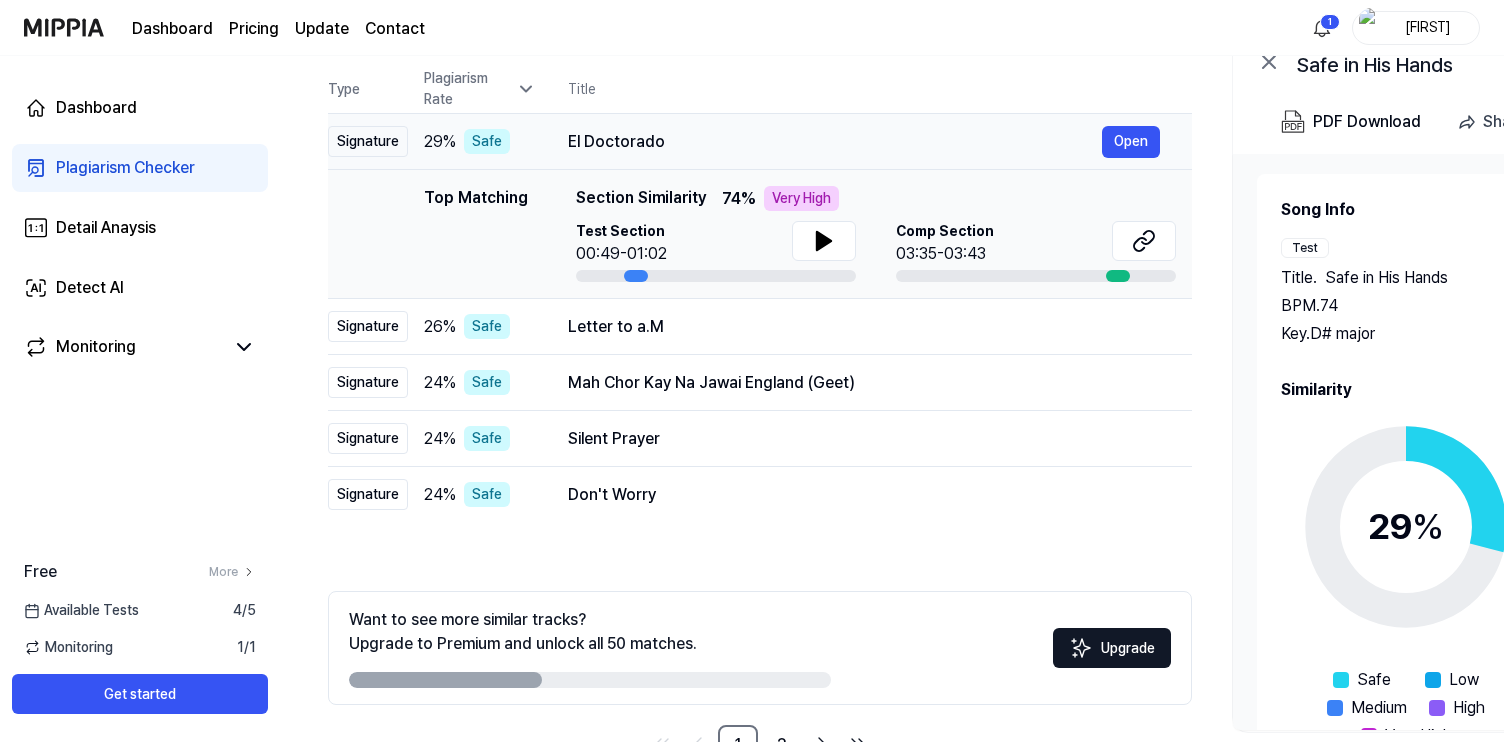 scroll, scrollTop: 266, scrollLeft: 0, axis: vertical 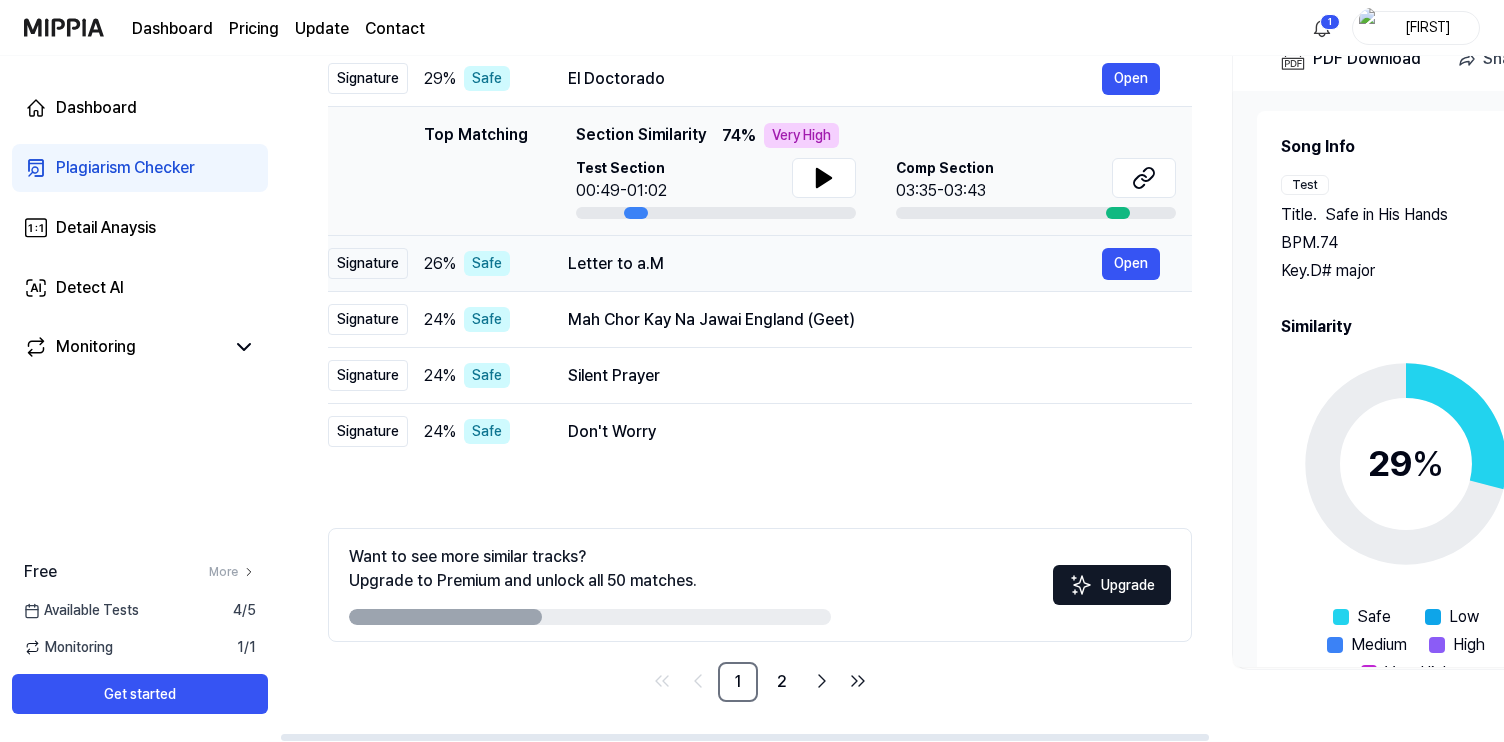 click on "Letter to a.M" at bounding box center [835, 264] 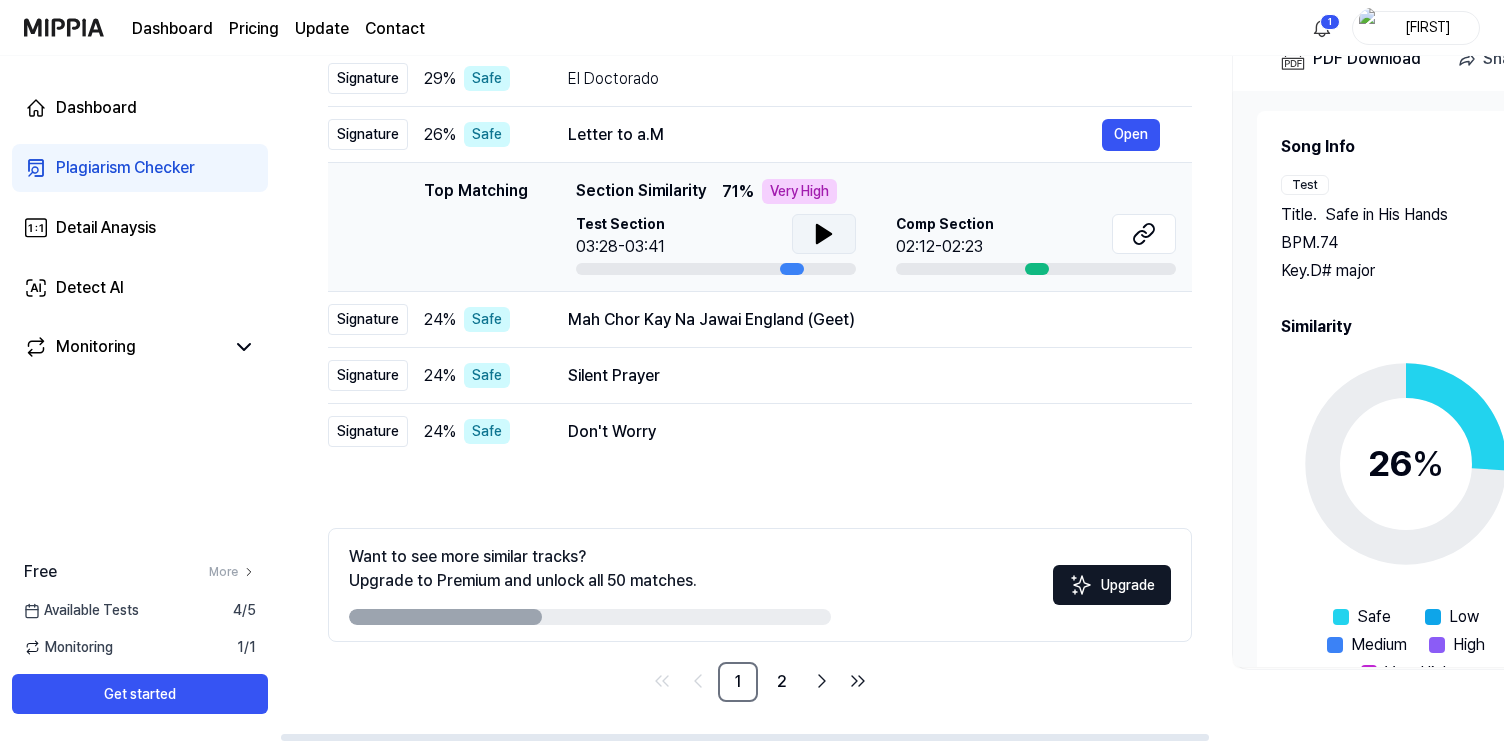 click 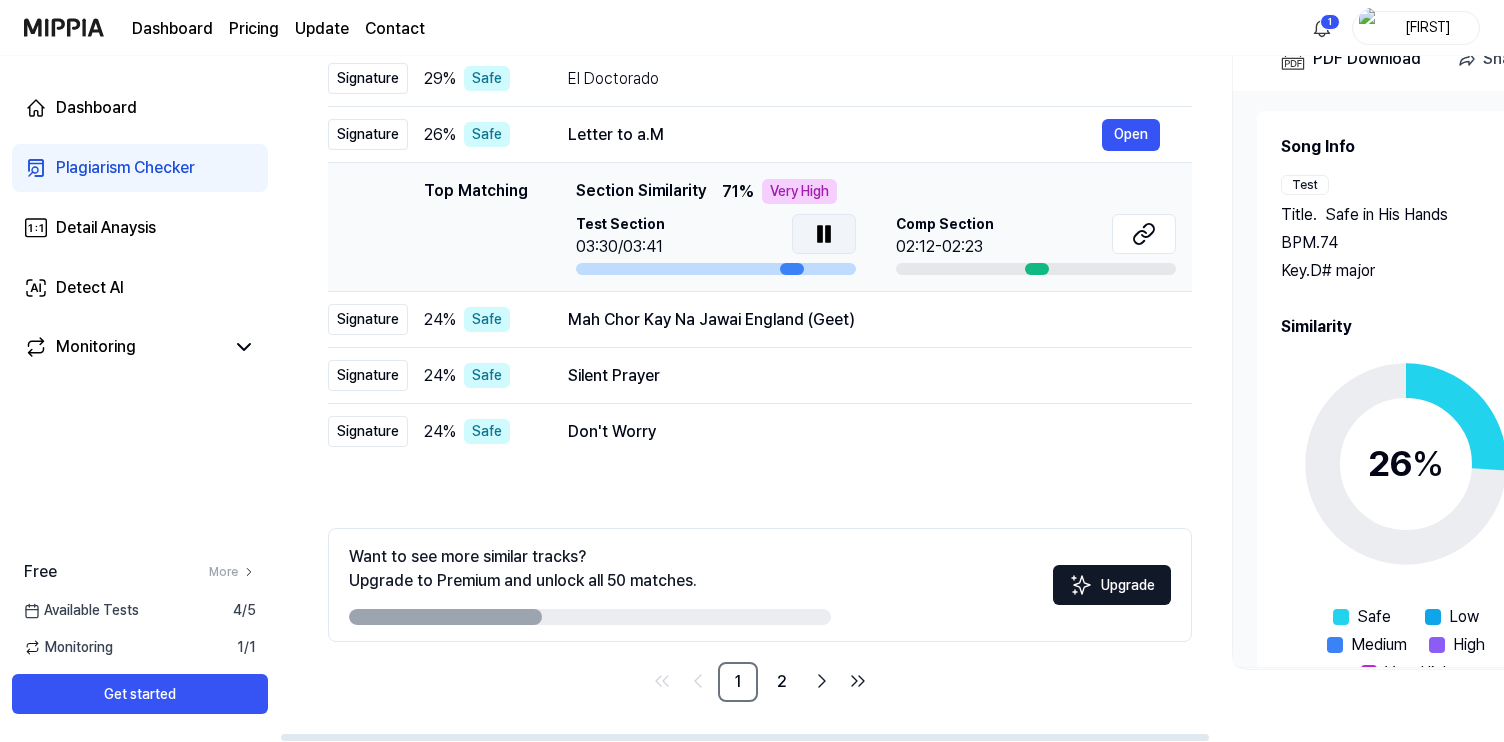 click 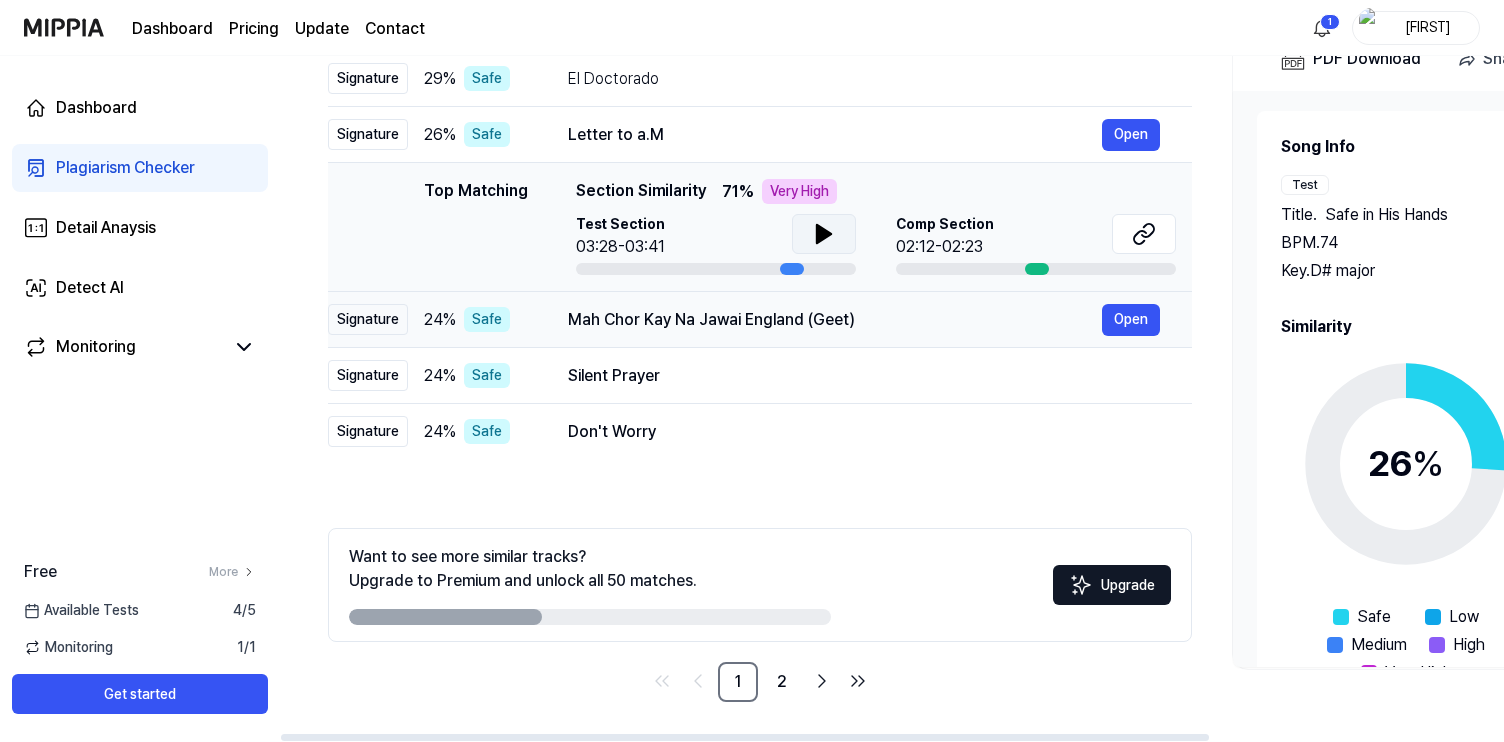 scroll, scrollTop: 0, scrollLeft: 0, axis: both 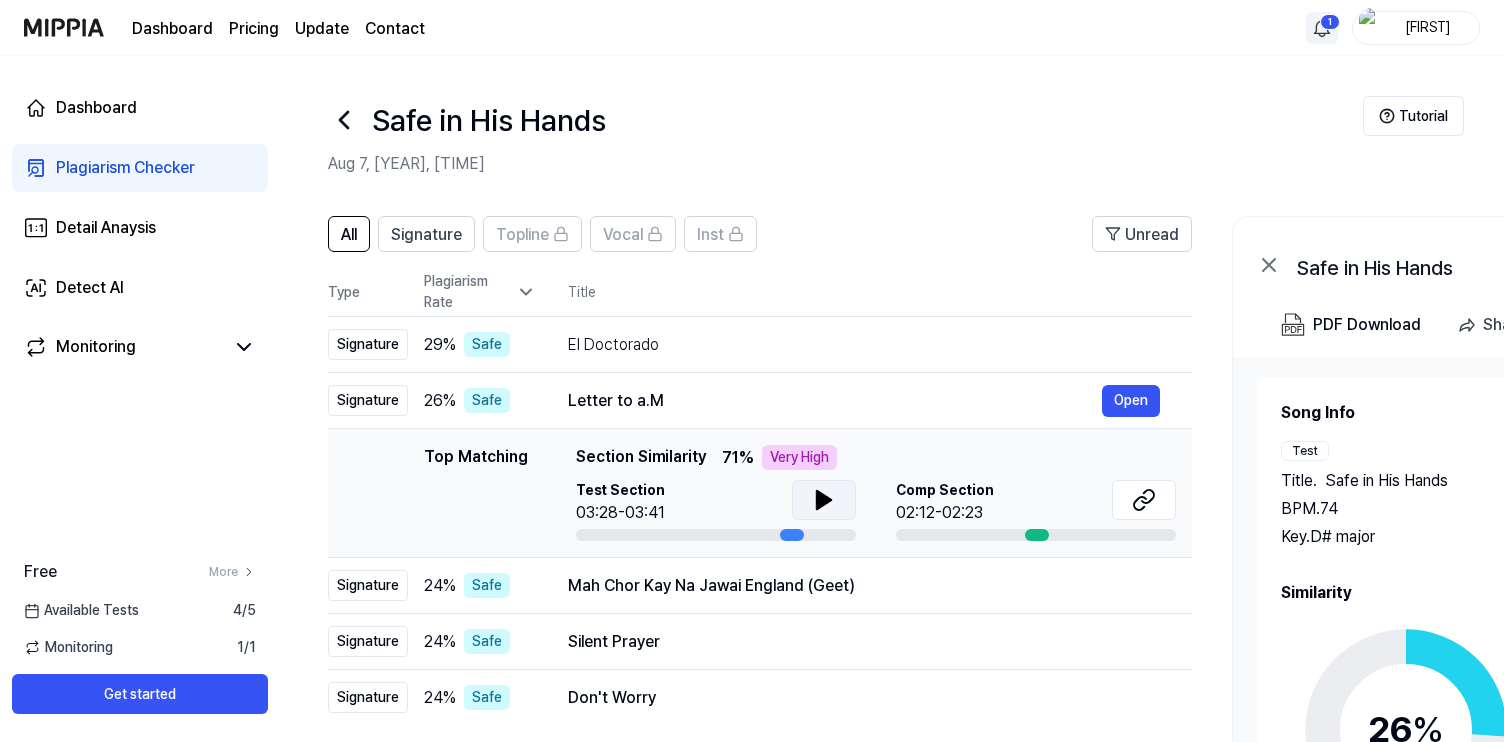 click on "Dashboard Pricing Update Contact 1 [FIRST] Dashboard Plagiarism Checker Detail Anaysis Detect AI Monitoring Free More Available Tests 4  /  5 Monitoring 1  /  1 Get started Safe in His Hands Aug 7, [YEAR], [TIME] Tutorial All Signature Topline Vocal Inst Unread All Signature Topline Vocal Inst Type Plagiarism Rate Title High Rate Unread Signature 29 % Safe   El Doctorado Open Signature 26 % Safe   Letter to a.M Open Top Matching Top Matching Section Similarity 71 % Very High   Test Section [TIME]-[TIME] Comp Section [TIME]-[TIME] Open Signature 24 % Safe   Mah Chor Kay Na Jawai England (Geet) Open Signature 24 % Safe   Silent Prayer Open Signature 24 % Safe   Don't Worry Open Want to see more similar tracks?   Upgrade to Premium and unlock all 50 matches. Upgrade 1 2 Safe in His Hands Open PDF Download Share Song Info Test Title . Safe in His Hands BPM.  74 Key.  D# major Comp Title . Letter to a.M BPM.  85 Key.  D# major Similarity 26 % Safe Low Medium High Very High Chord similarity 73 % Very High   61 %   28 %" at bounding box center [752, 371] 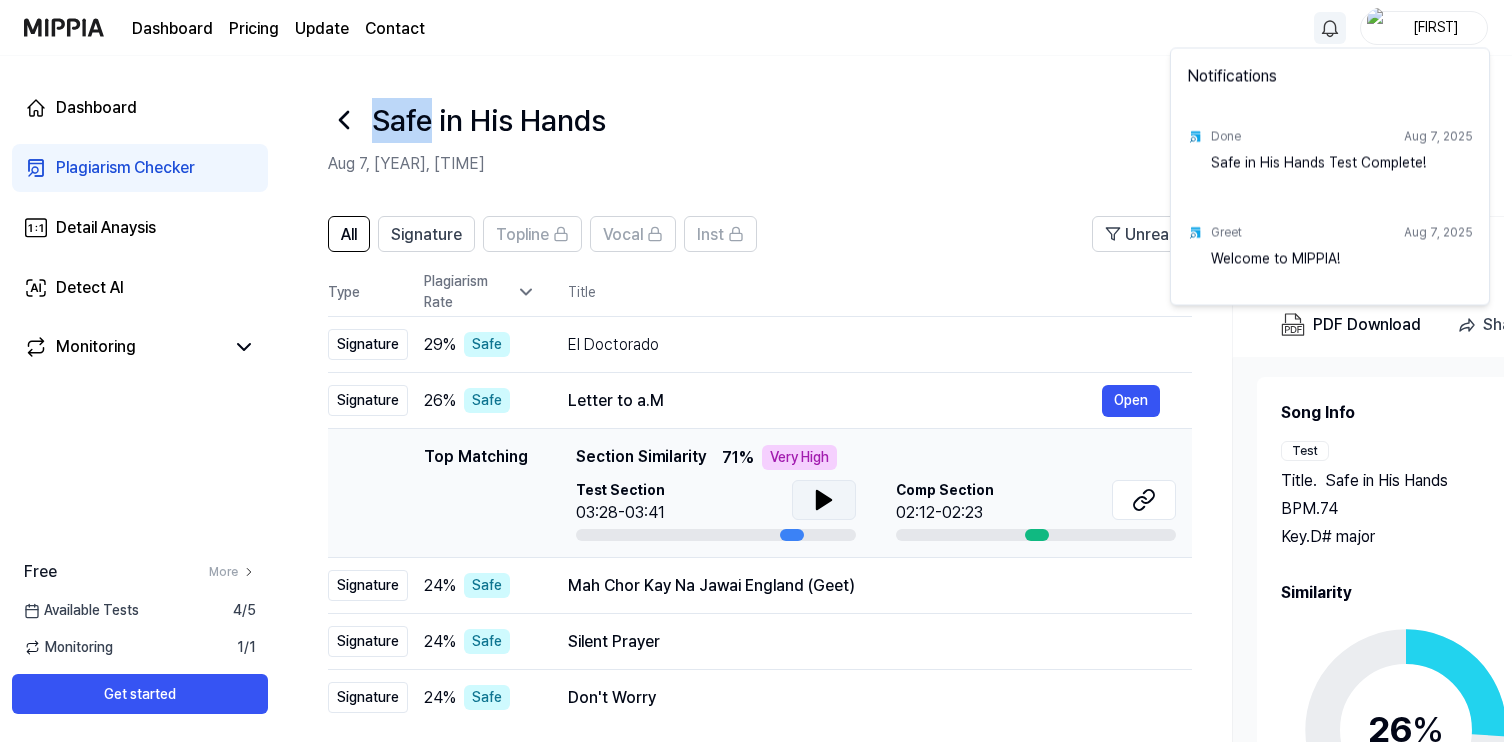 click on "Dashboard Pricing Update Contact [FIRST] Dashboard Plagiarism Checker Detail Anaysis Detect AI Monitoring Free More Available Tests 4  /  5 Monitoring 1  /  1 Get started Safe in His Hands Aug 7, [YEAR], [TIME] Tutorial All Signature Topline Vocal Inst Unread All Signature Topline Vocal Inst Type Plagiarism Rate Title High Rate Unread Signature 29 % Safe   El Doctorado Open Signature 26 % Safe   Letter to a.M Open Top Matching Top Matching Section Similarity 71 % Very High   Test Section [TIME]-[TIME] Comp Section [TIME]-[TIME] Open Signature 24 % Safe   Mah Chor Kay Na Jawai England (Geet) Open Signature 24 % Safe   Silent Prayer Open Signature 24 % Safe   Don't Worry Open Want to see more similar tracks?   Upgrade to Premium and unlock all 50 matches. Upgrade 1 2 Safe in His Hands Open PDF Download Share Song Info Test Title . Safe in His Hands BPM.  74 Key.  D# major Comp Title . Letter to a.M BPM.  85 Key.  D# major Similarity 26 % Safe Low Medium High Very High Chord similarity 73 % Very High   61 % Very High" at bounding box center [756, 371] 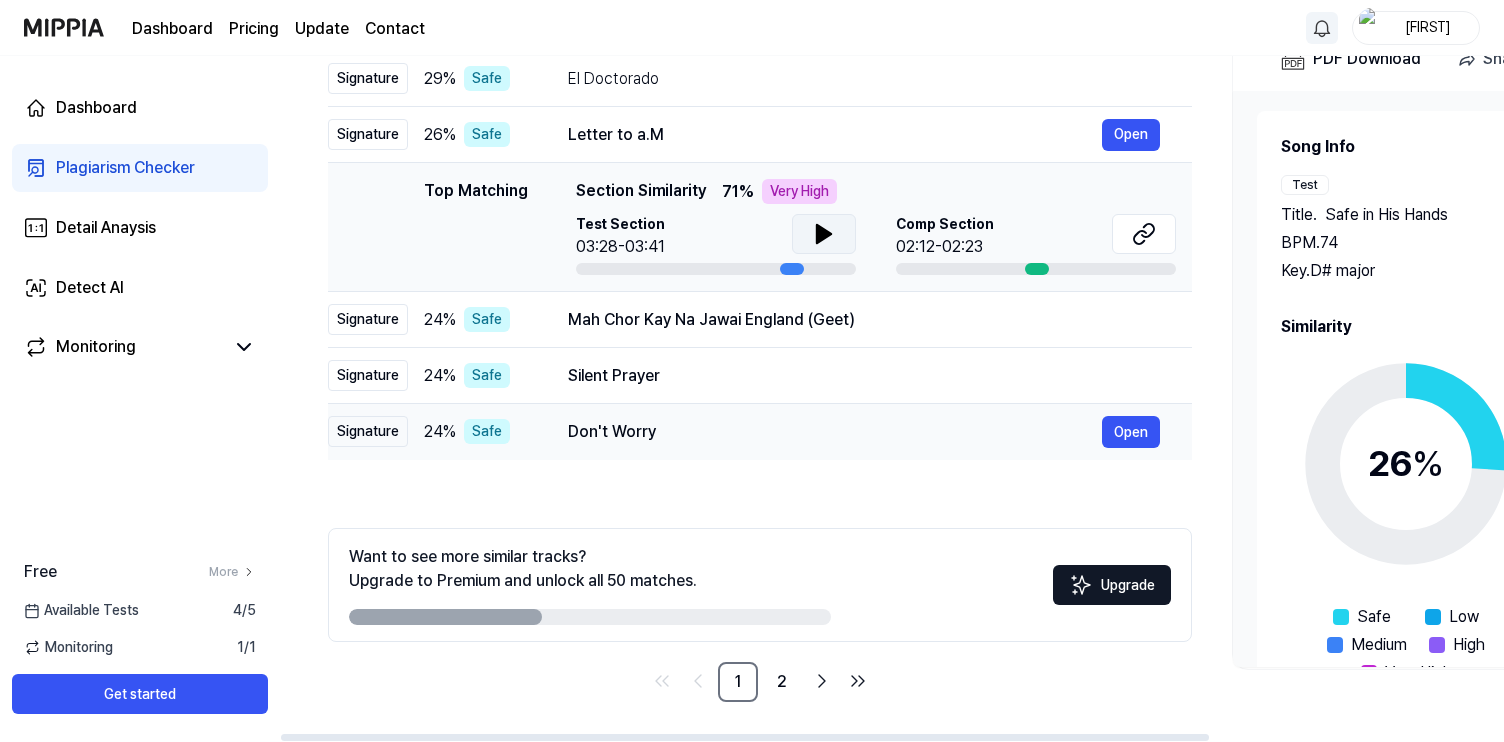scroll, scrollTop: 241, scrollLeft: 0, axis: vertical 